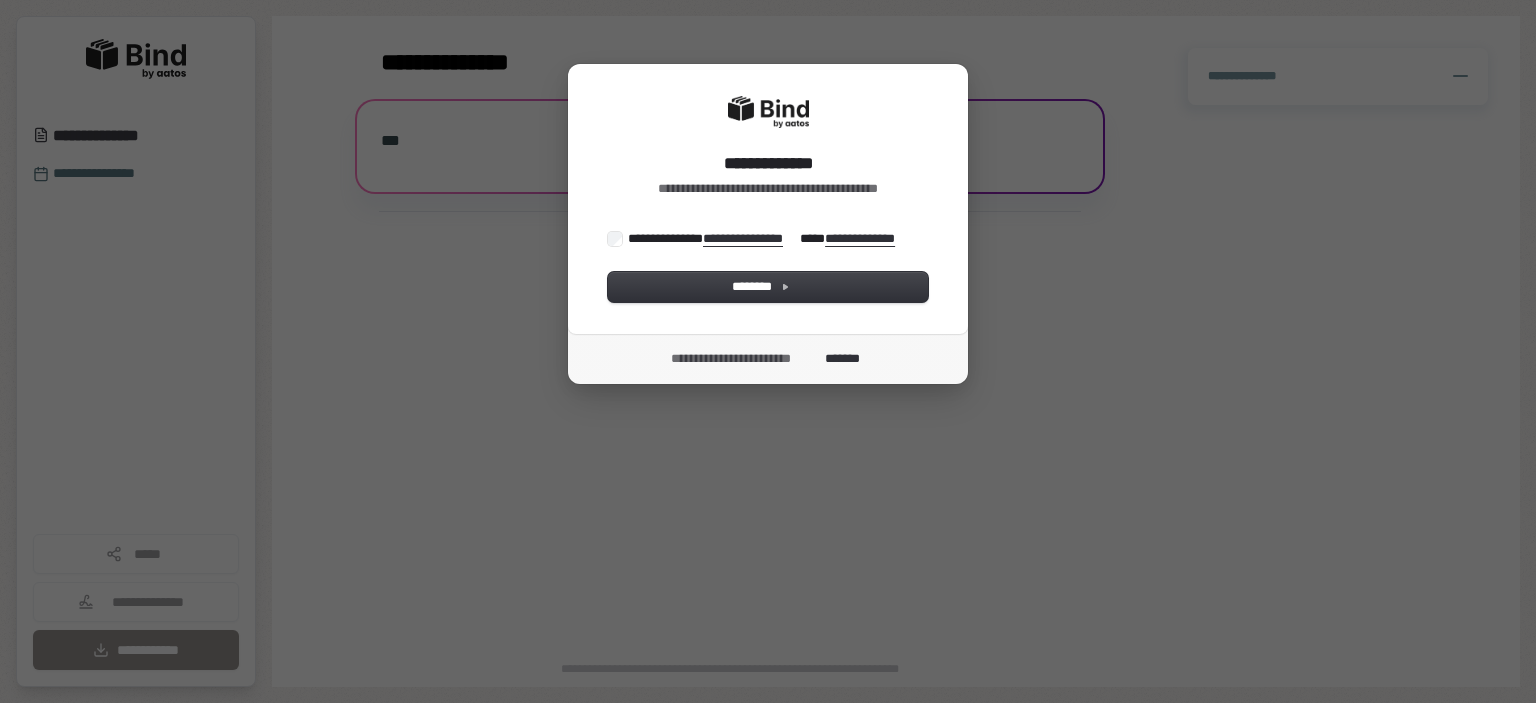 scroll, scrollTop: 0, scrollLeft: 0, axis: both 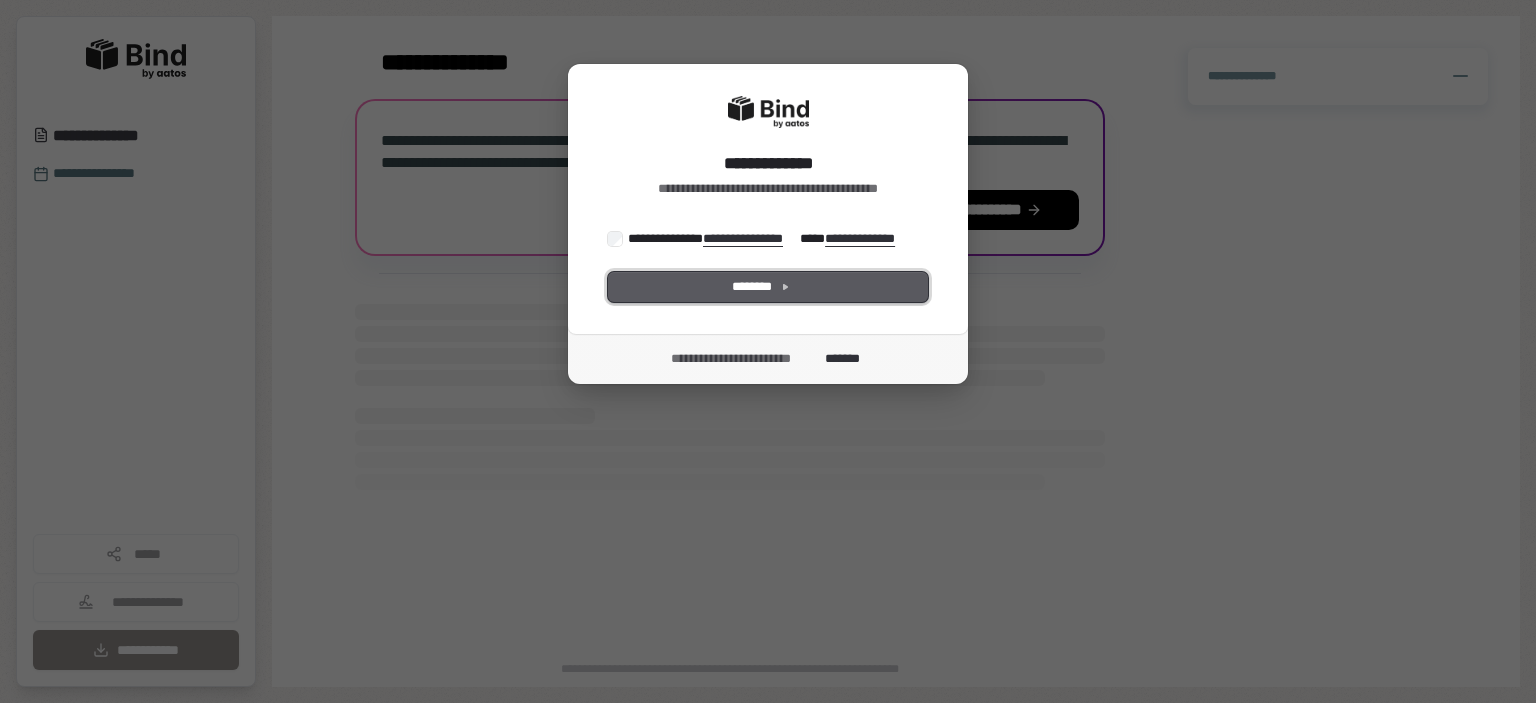 click on "********" at bounding box center [768, 287] 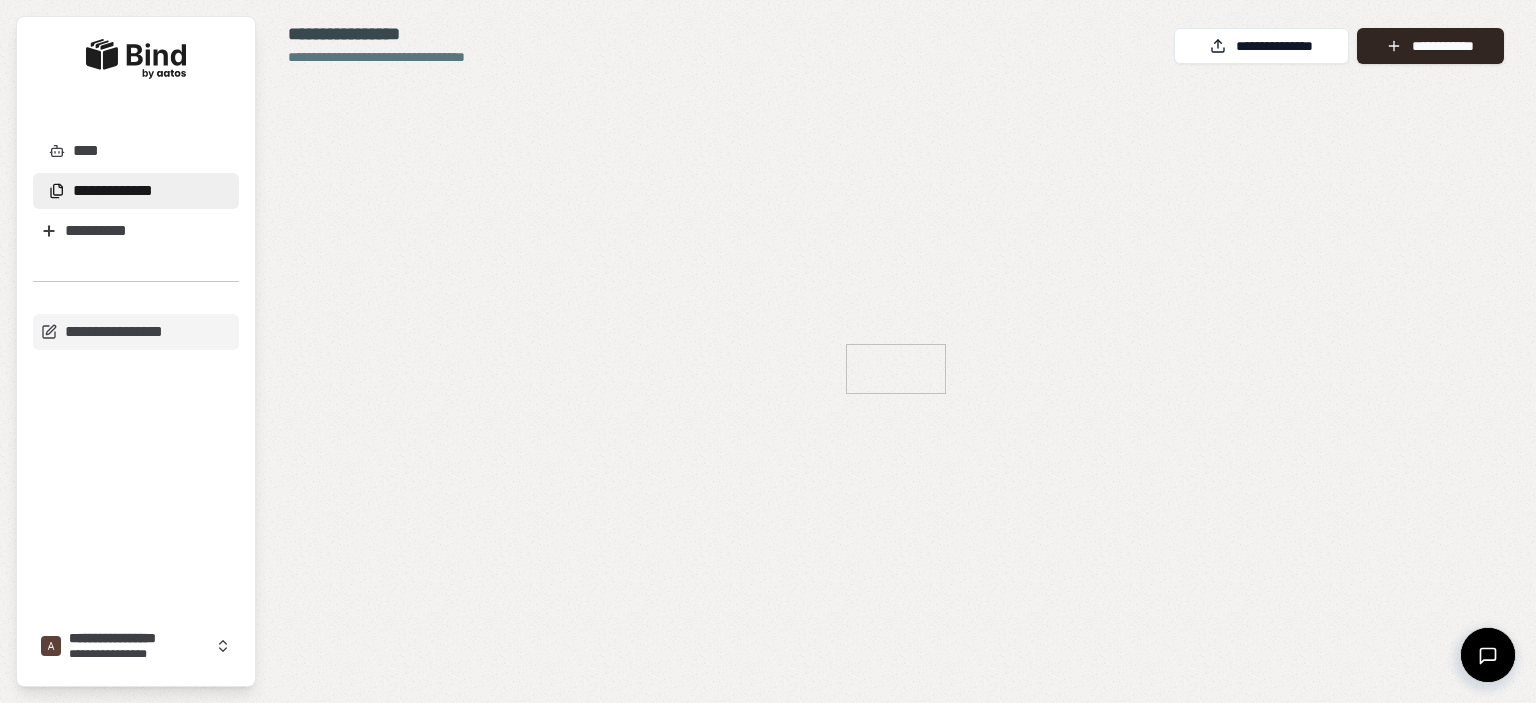 scroll, scrollTop: 0, scrollLeft: 0, axis: both 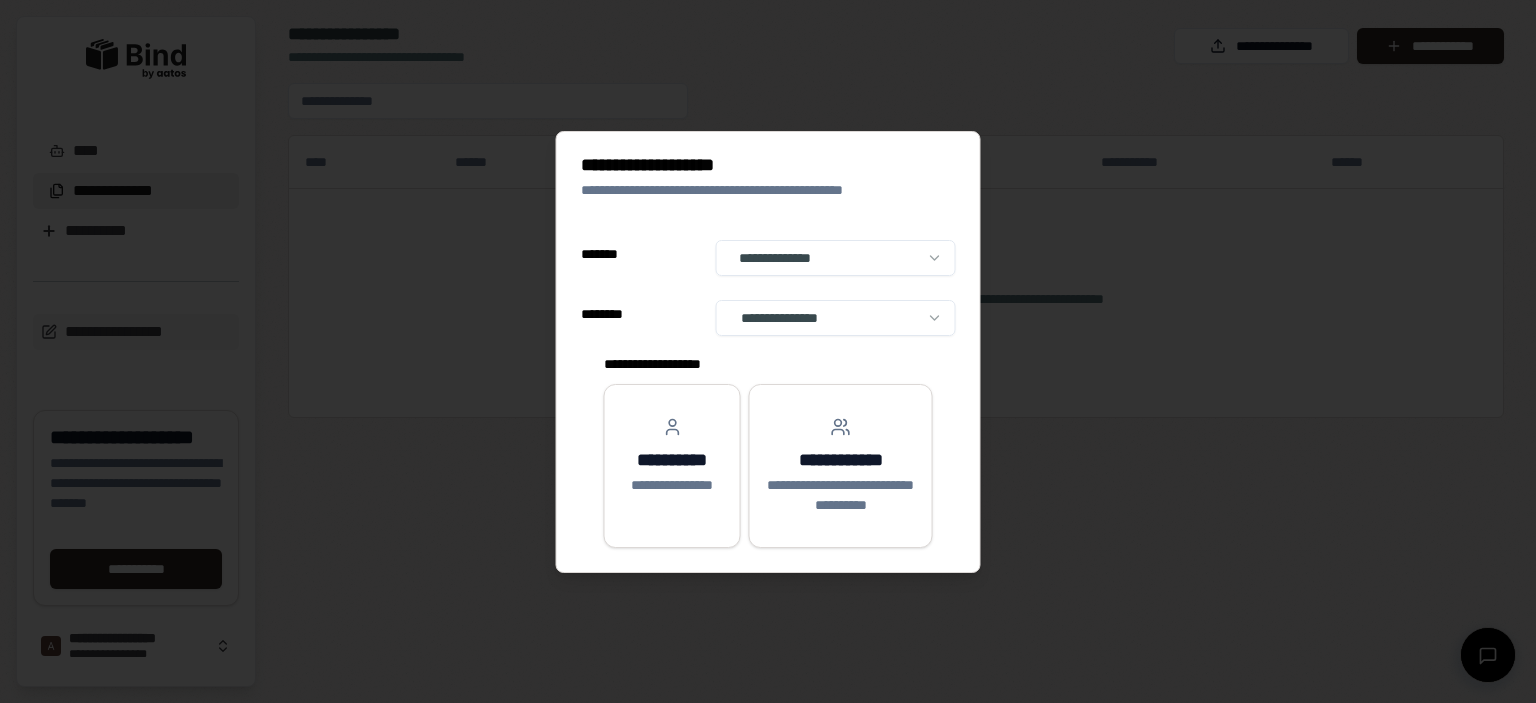 select on "**" 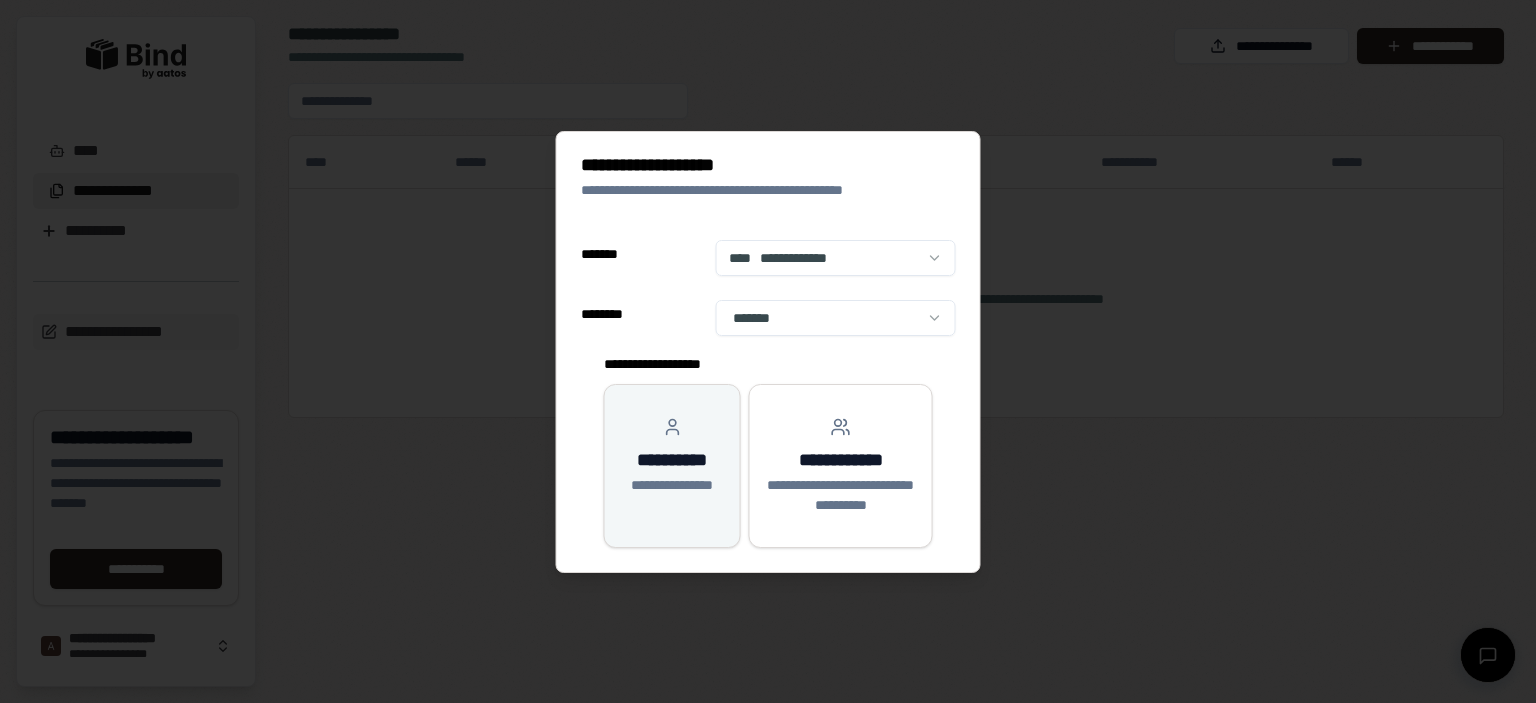 click on "**********" at bounding box center (672, 456) 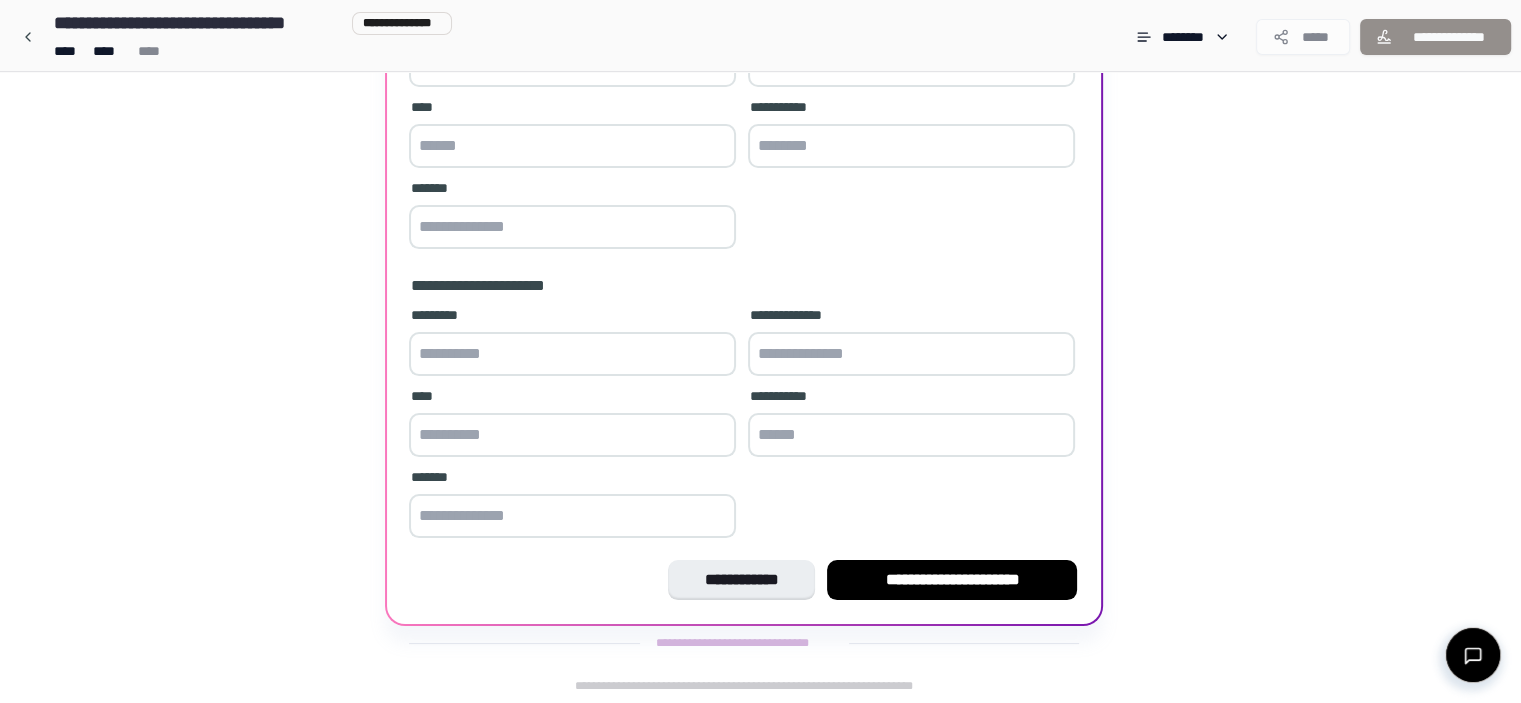 scroll, scrollTop: 0, scrollLeft: 0, axis: both 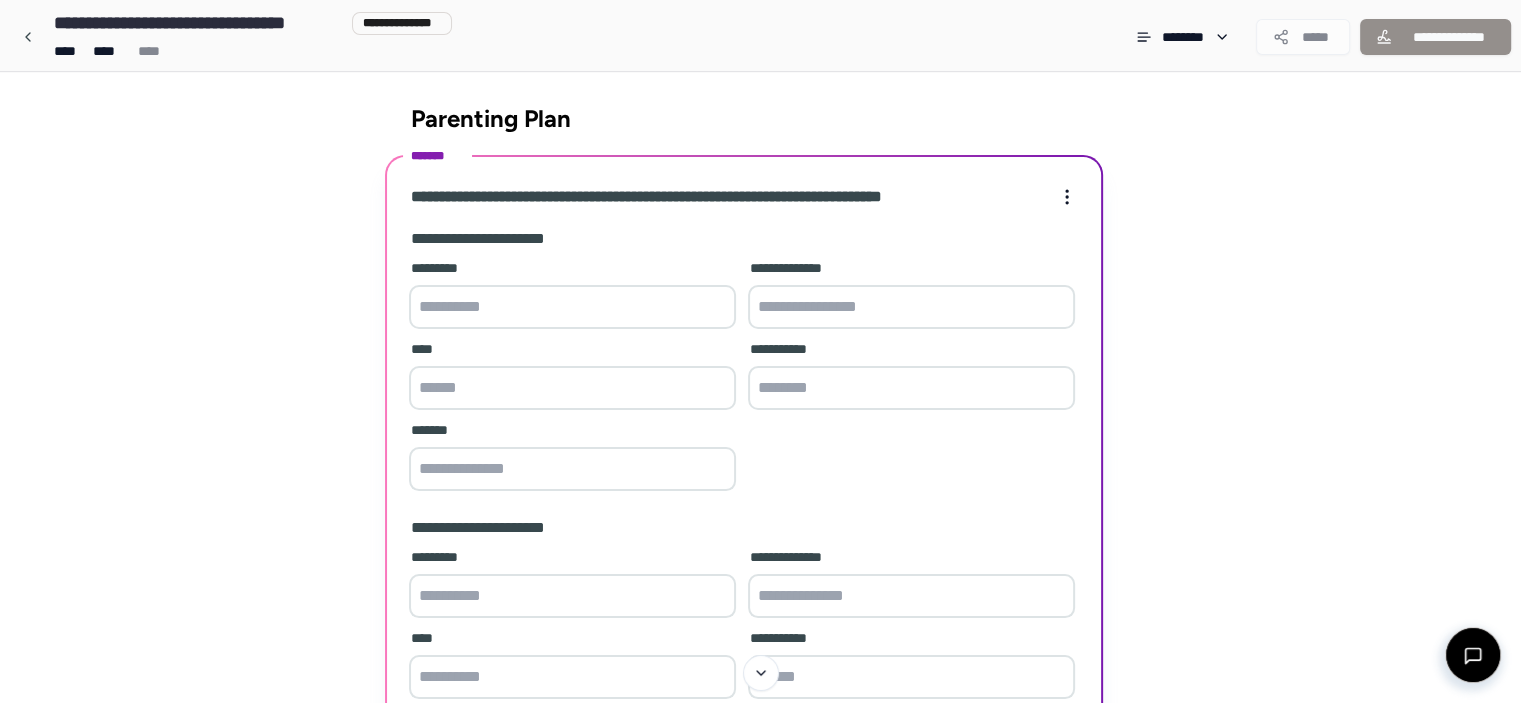 click at bounding box center [572, 307] 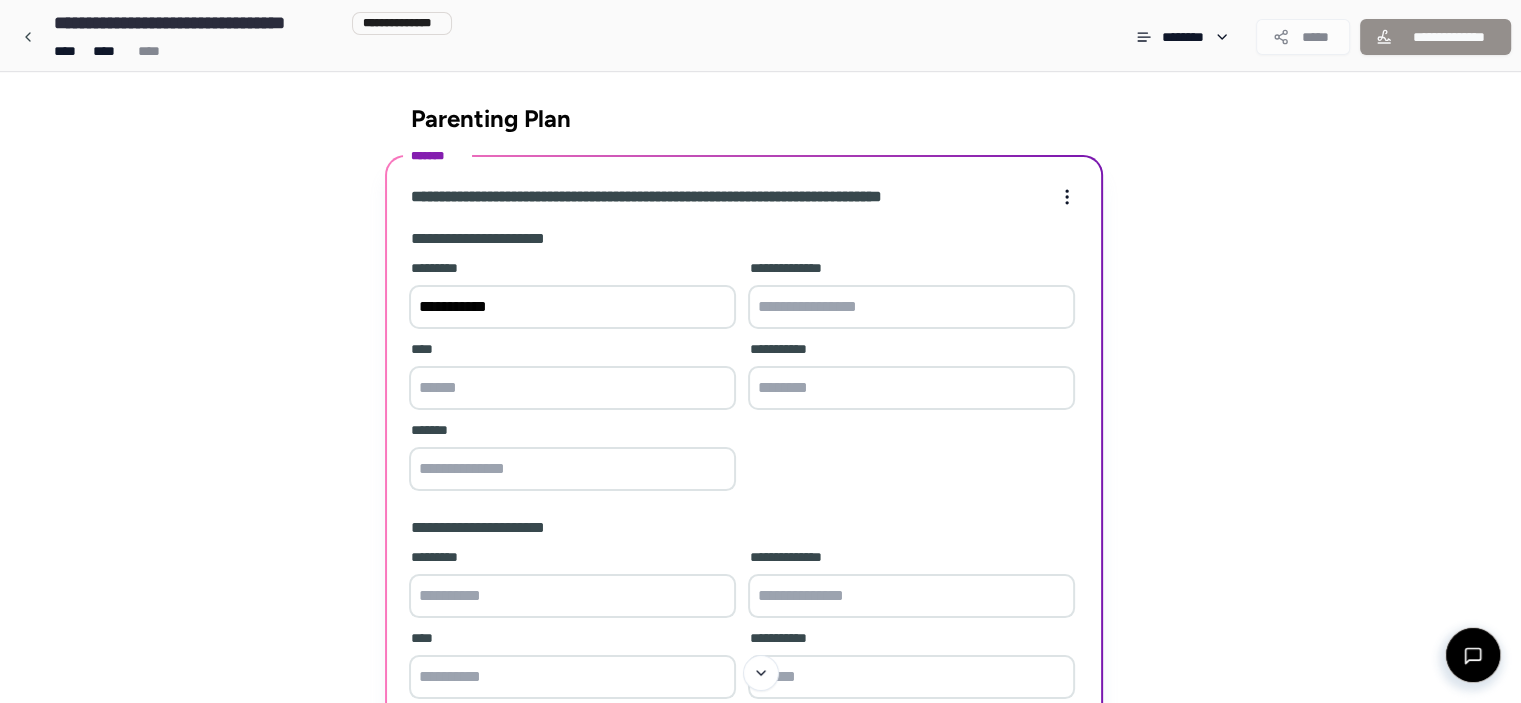 click at bounding box center (911, 307) 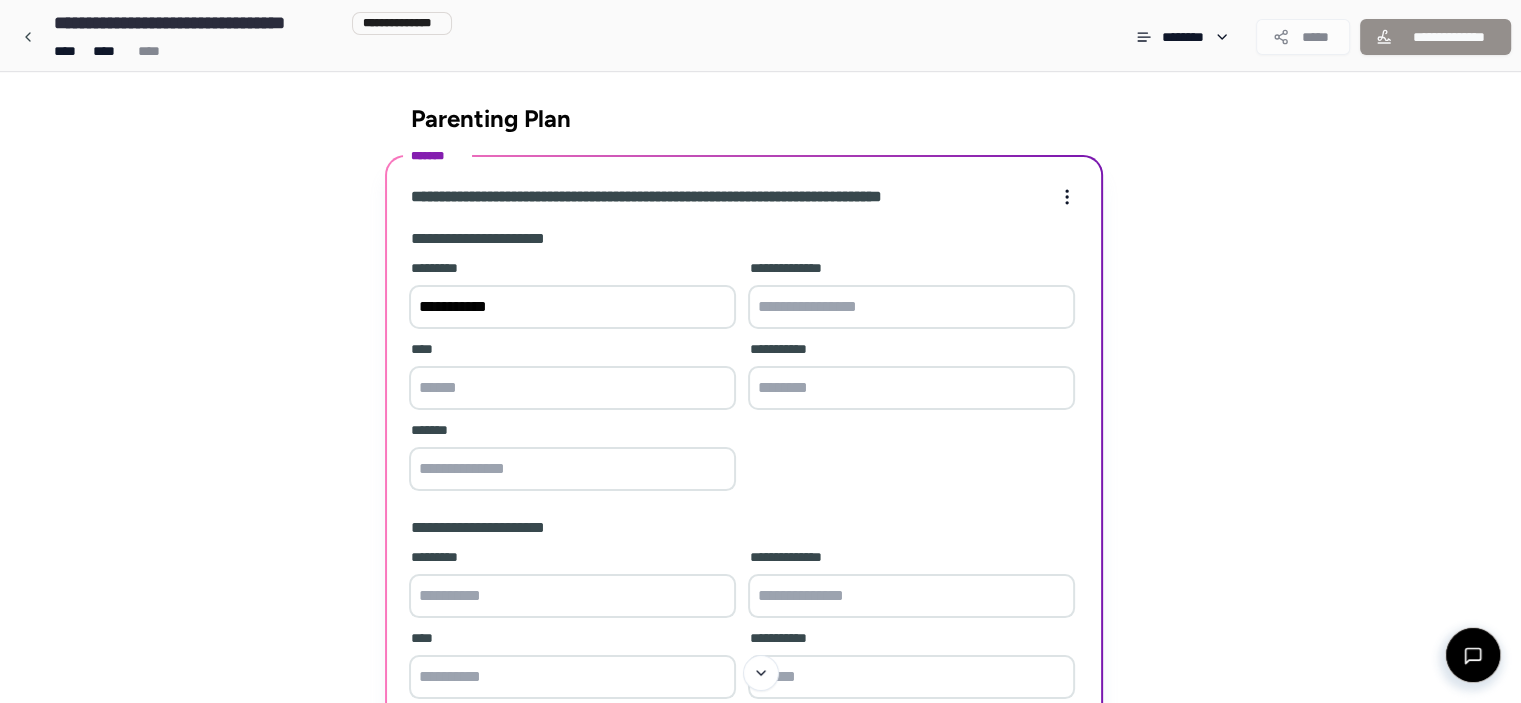 click on "**********" at bounding box center (572, 307) 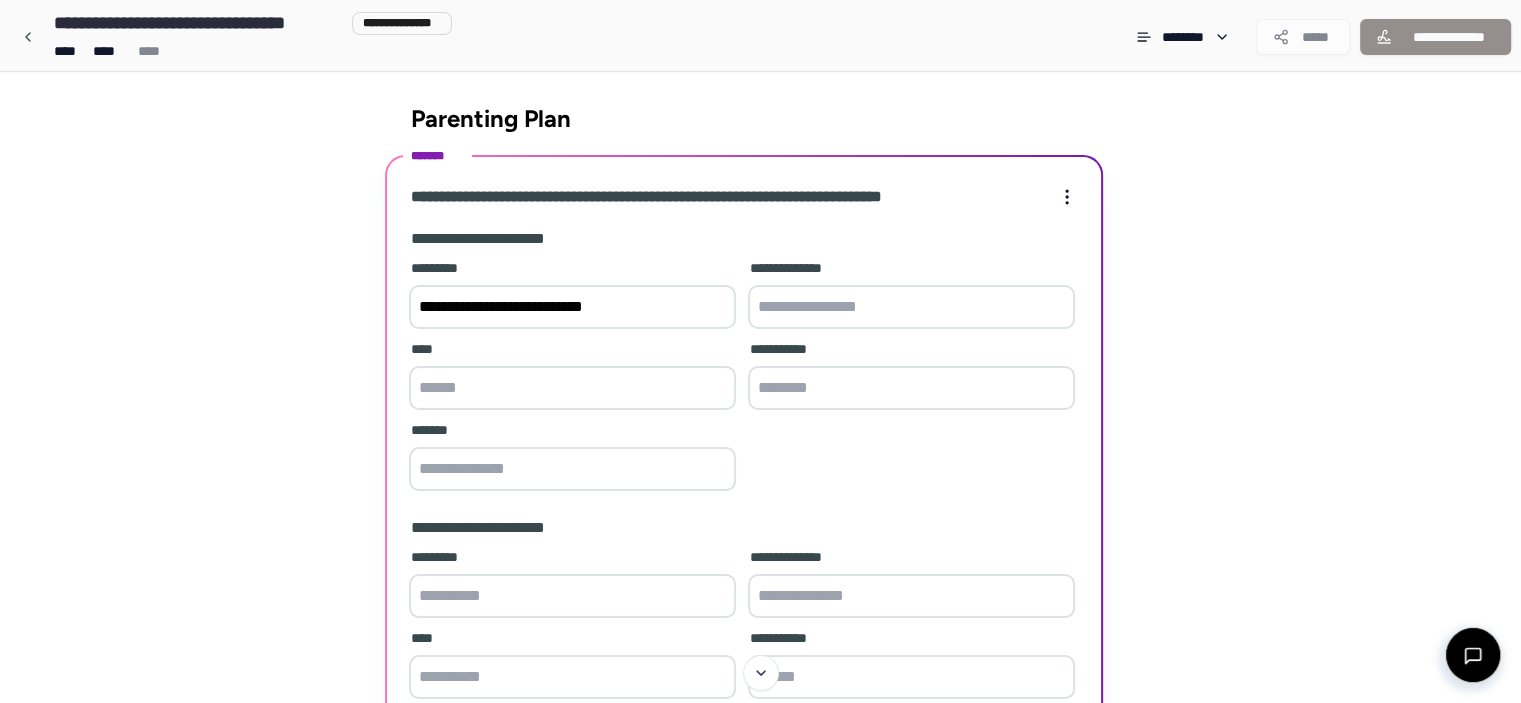 type on "**********" 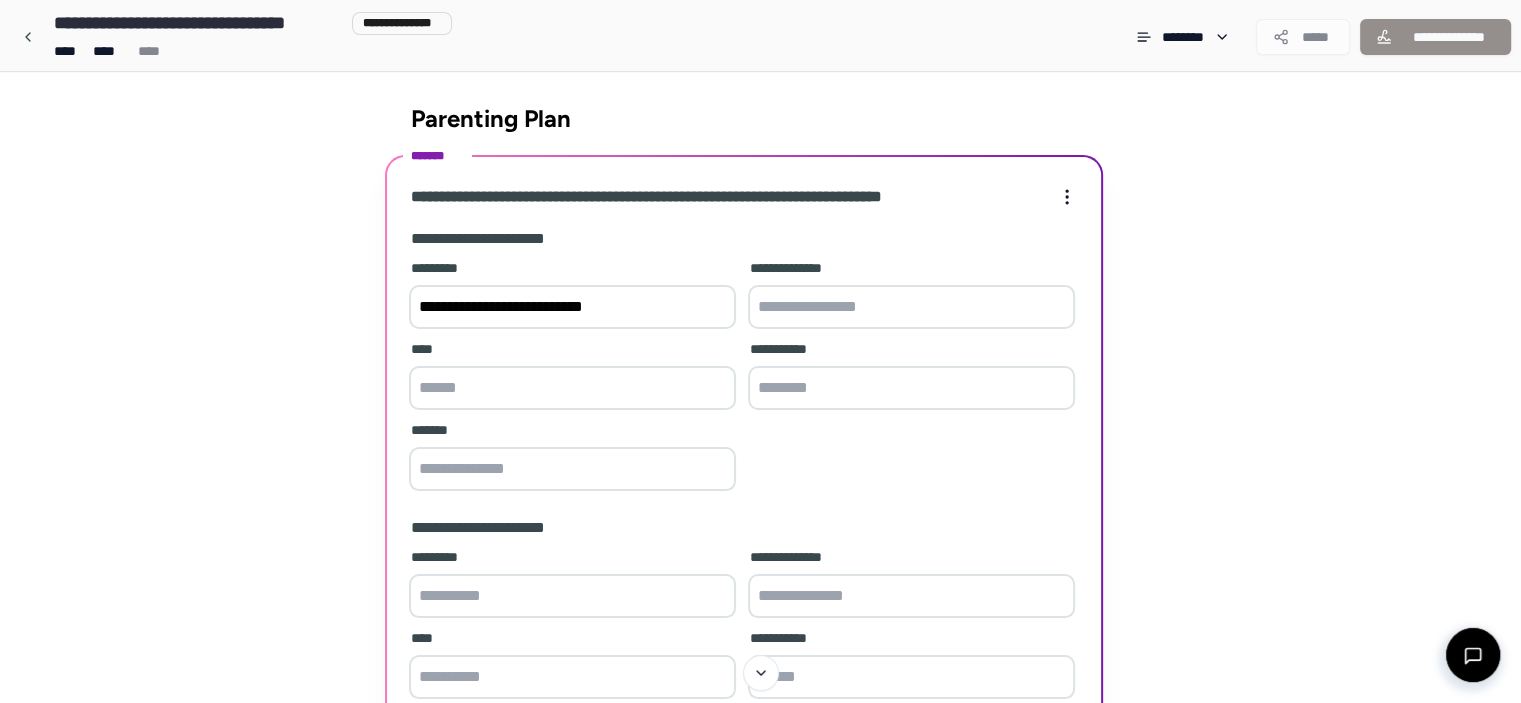 click at bounding box center (911, 307) 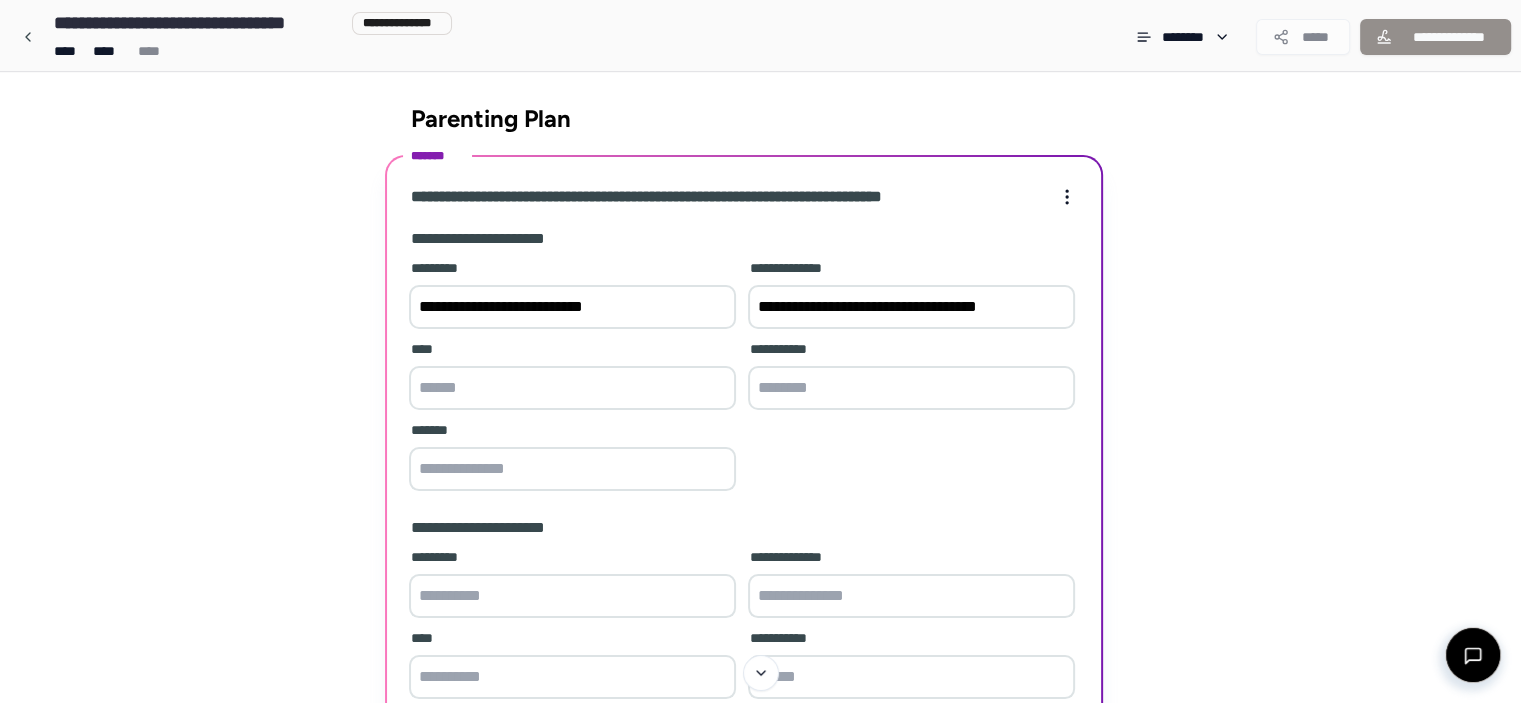 click at bounding box center (572, 388) 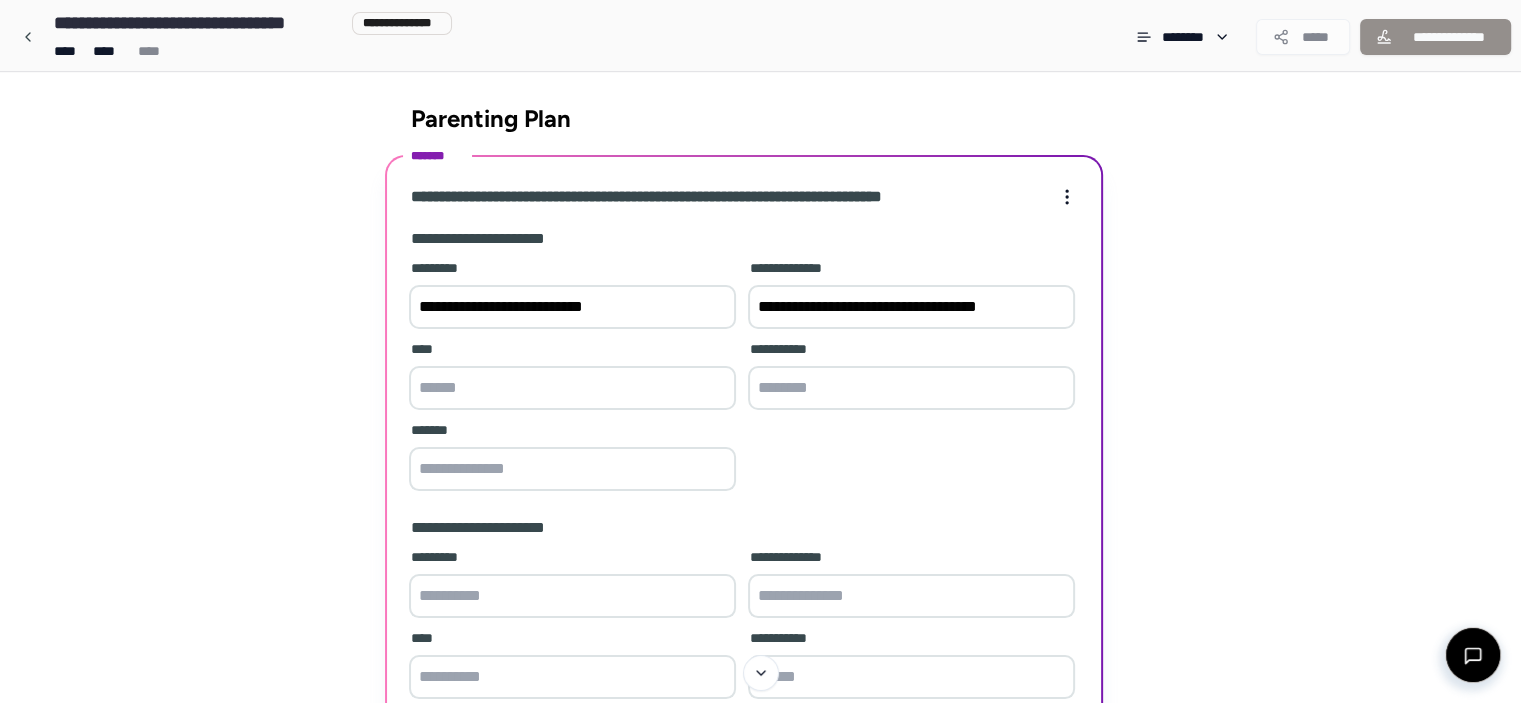 click on "**********" at bounding box center [911, 307] 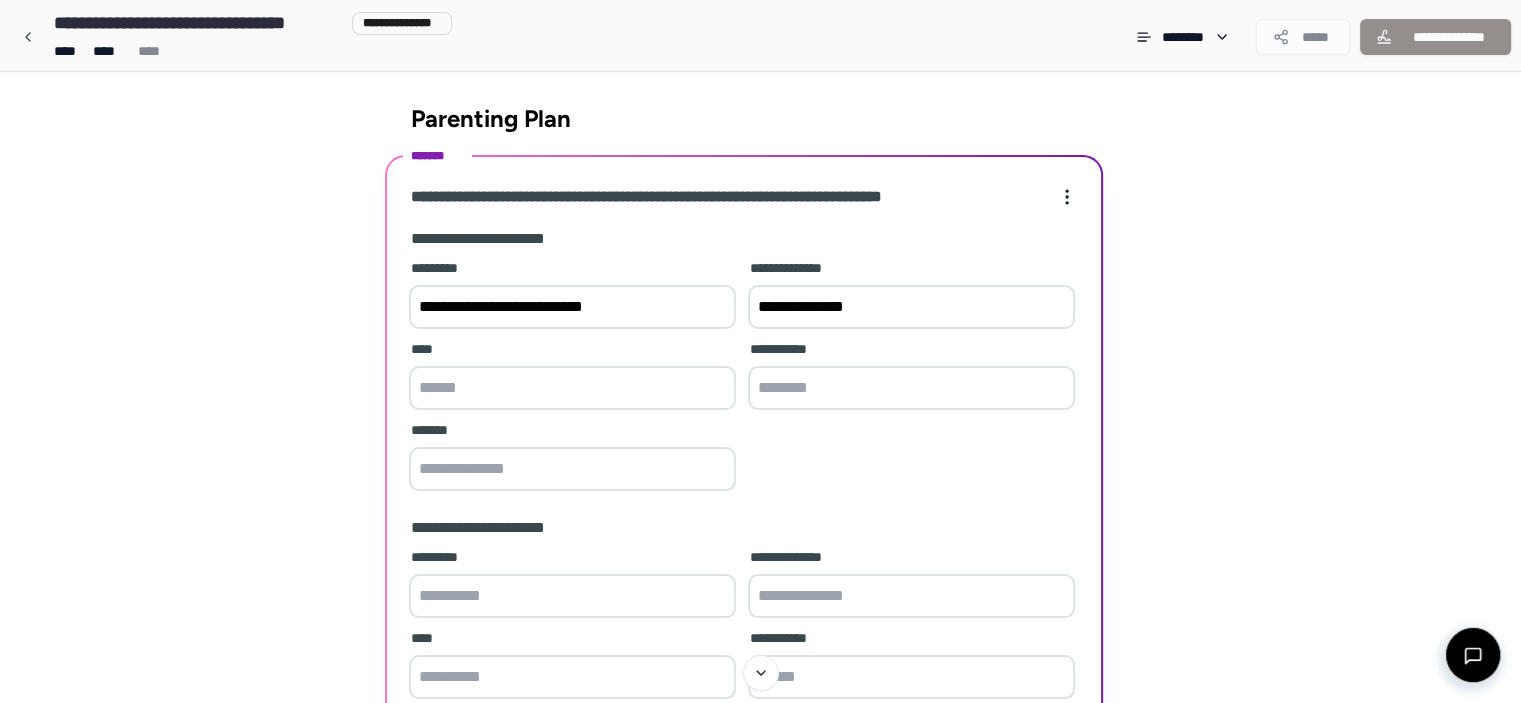 type on "**********" 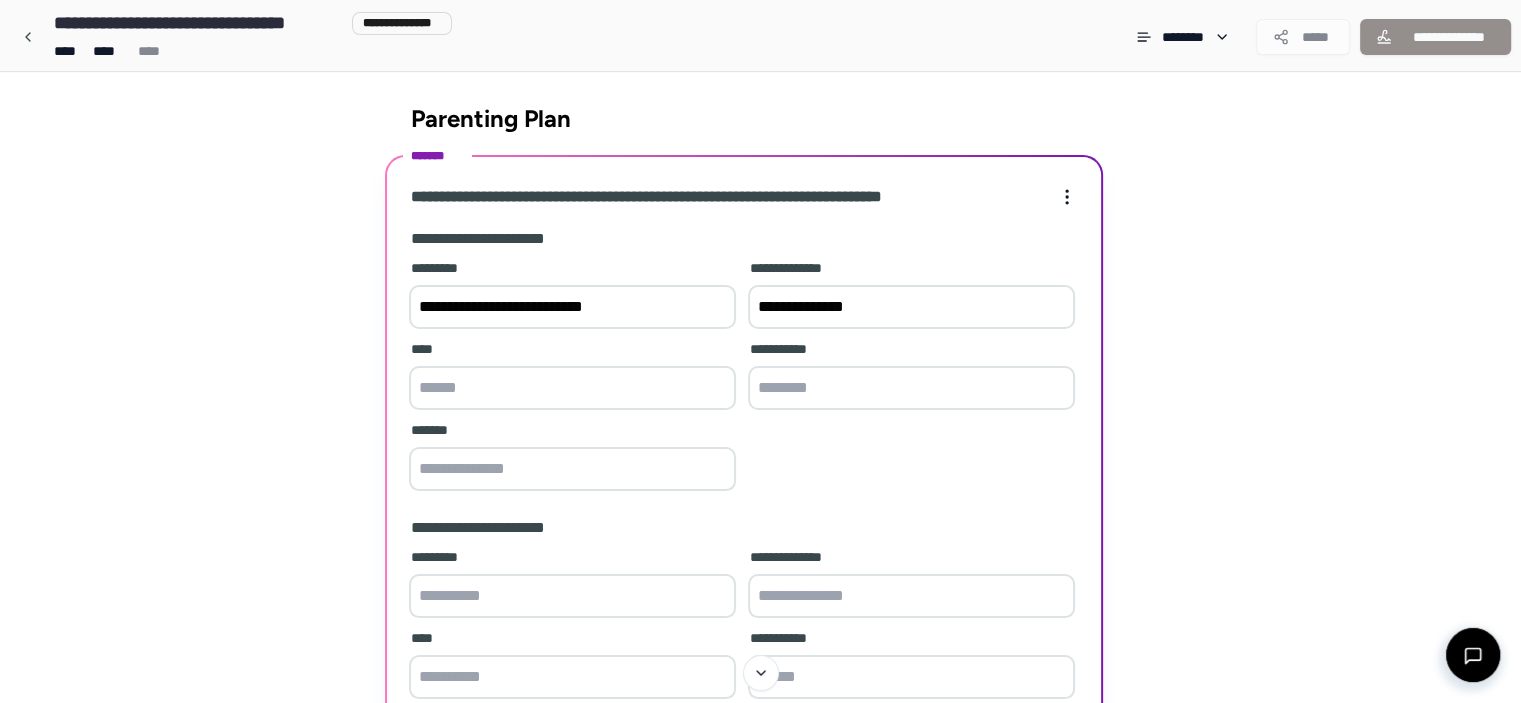 click at bounding box center (572, 388) 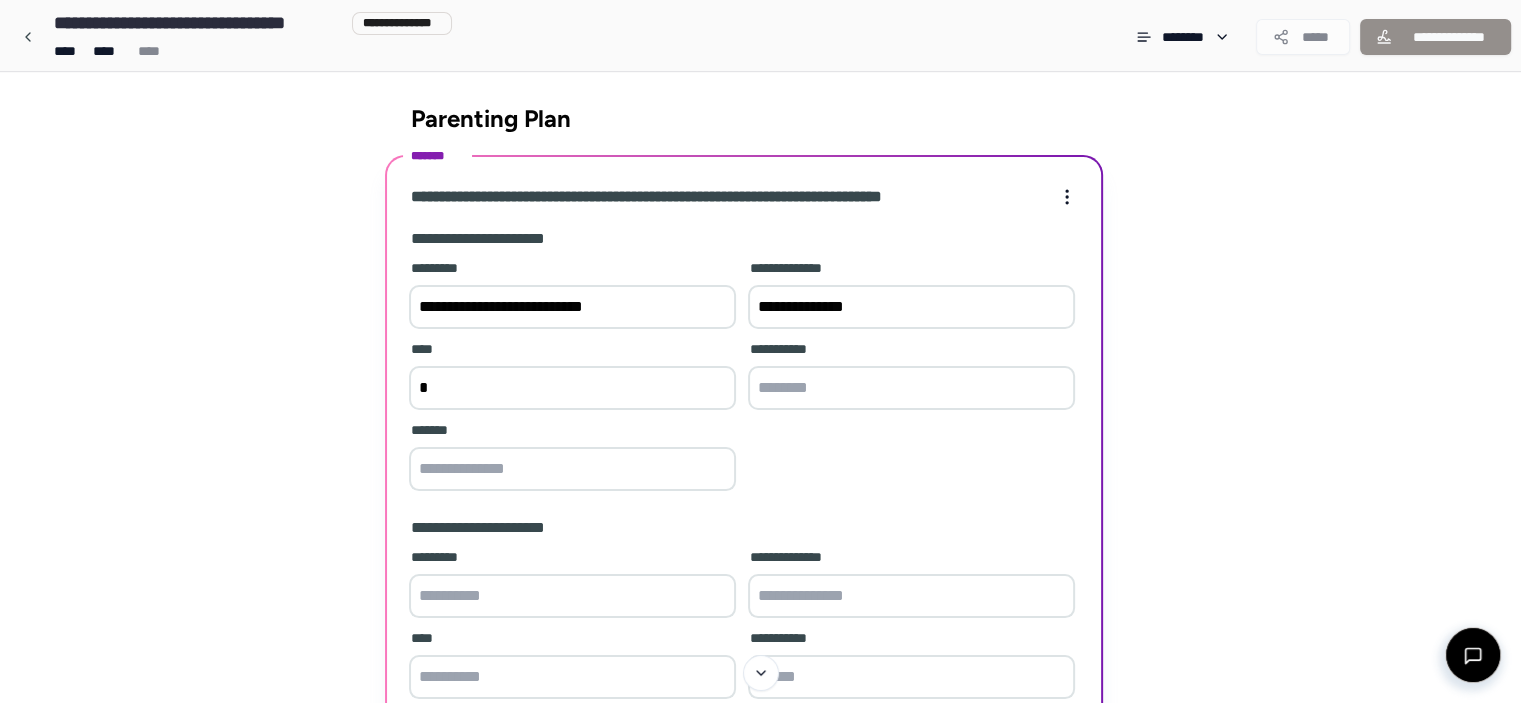 type on "**********" 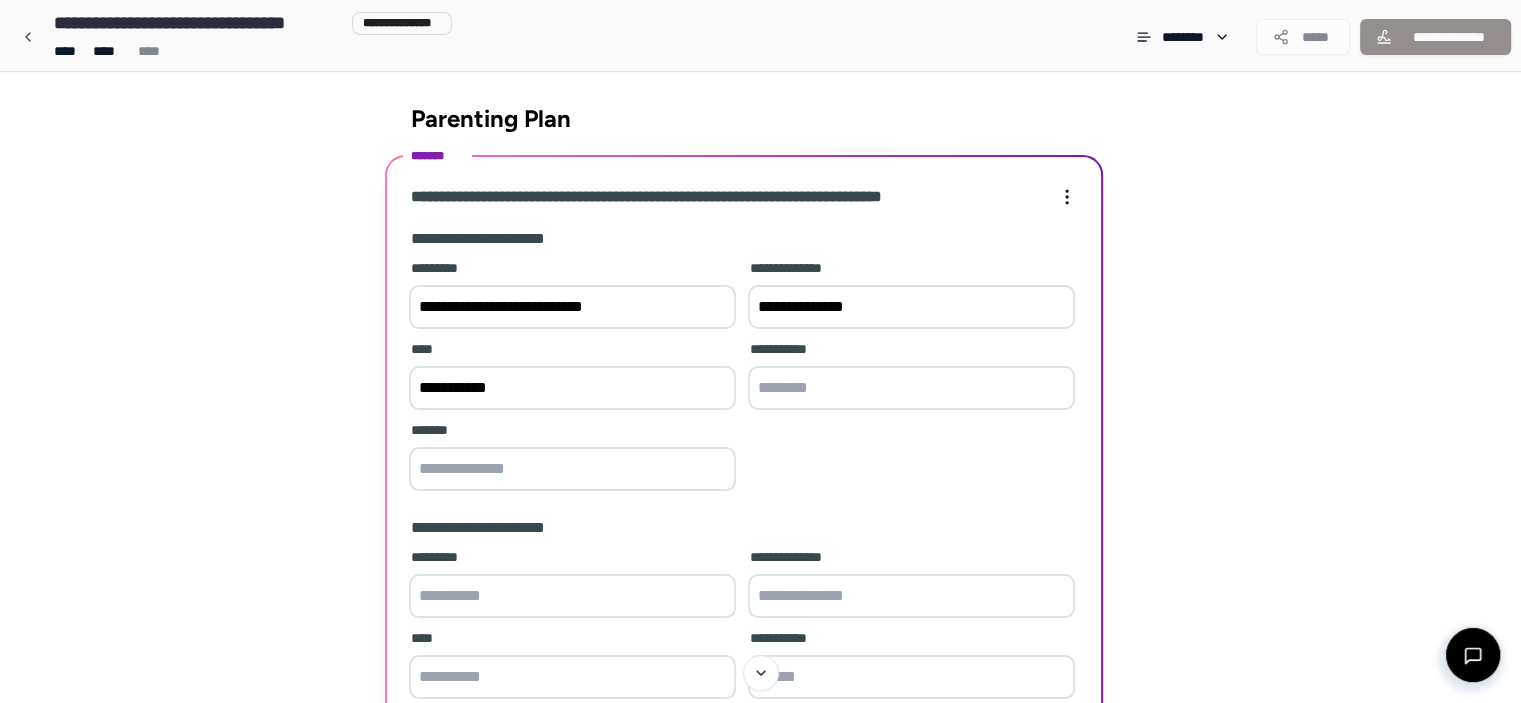 type on "*****" 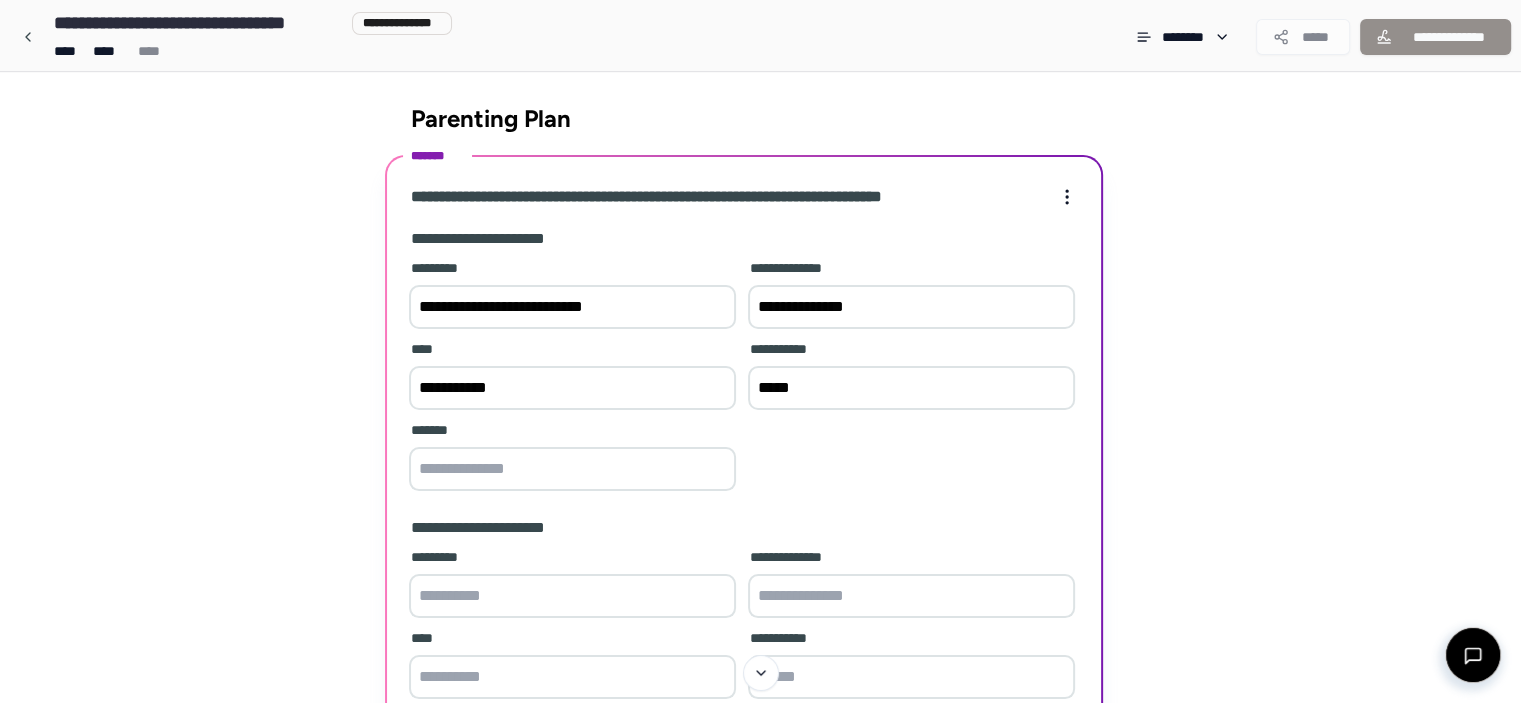 type on "**********" 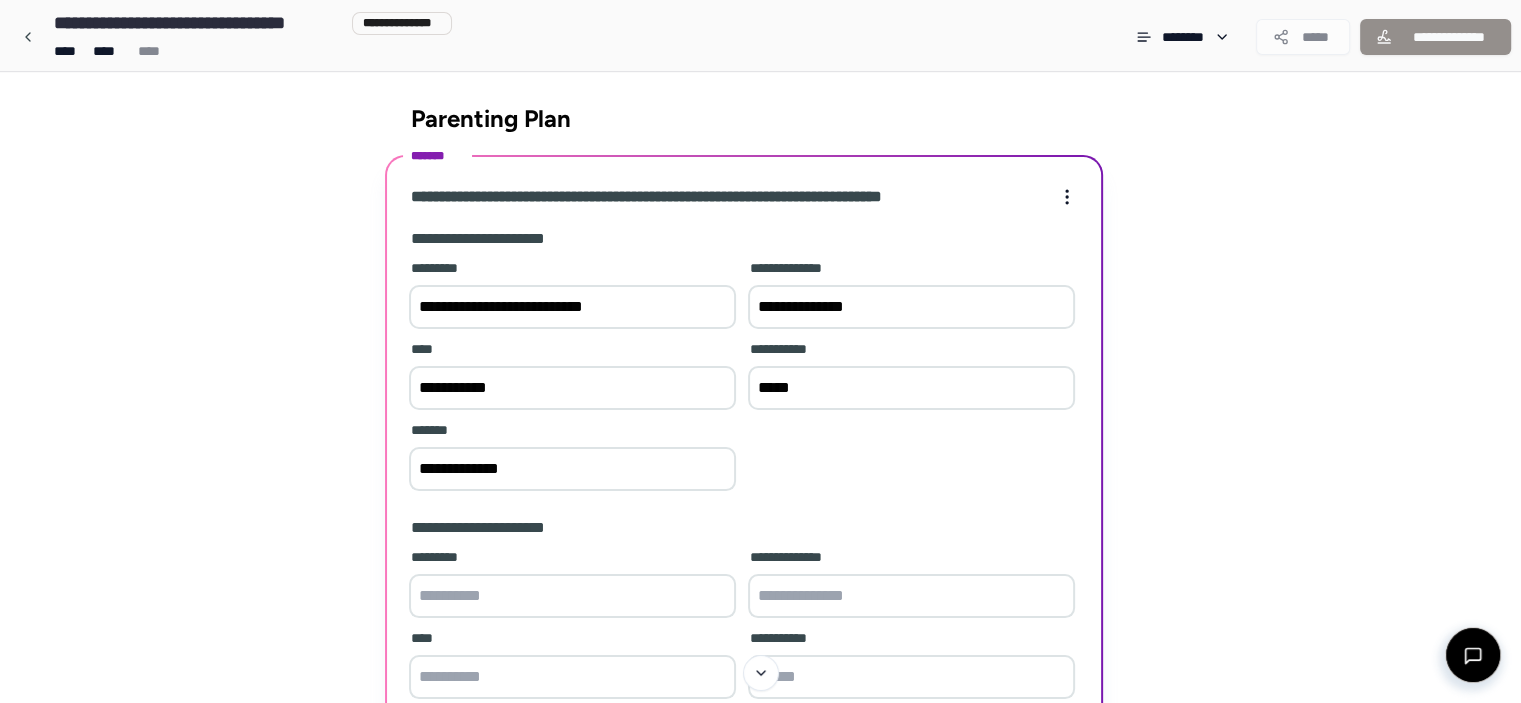 click at bounding box center (572, 596) 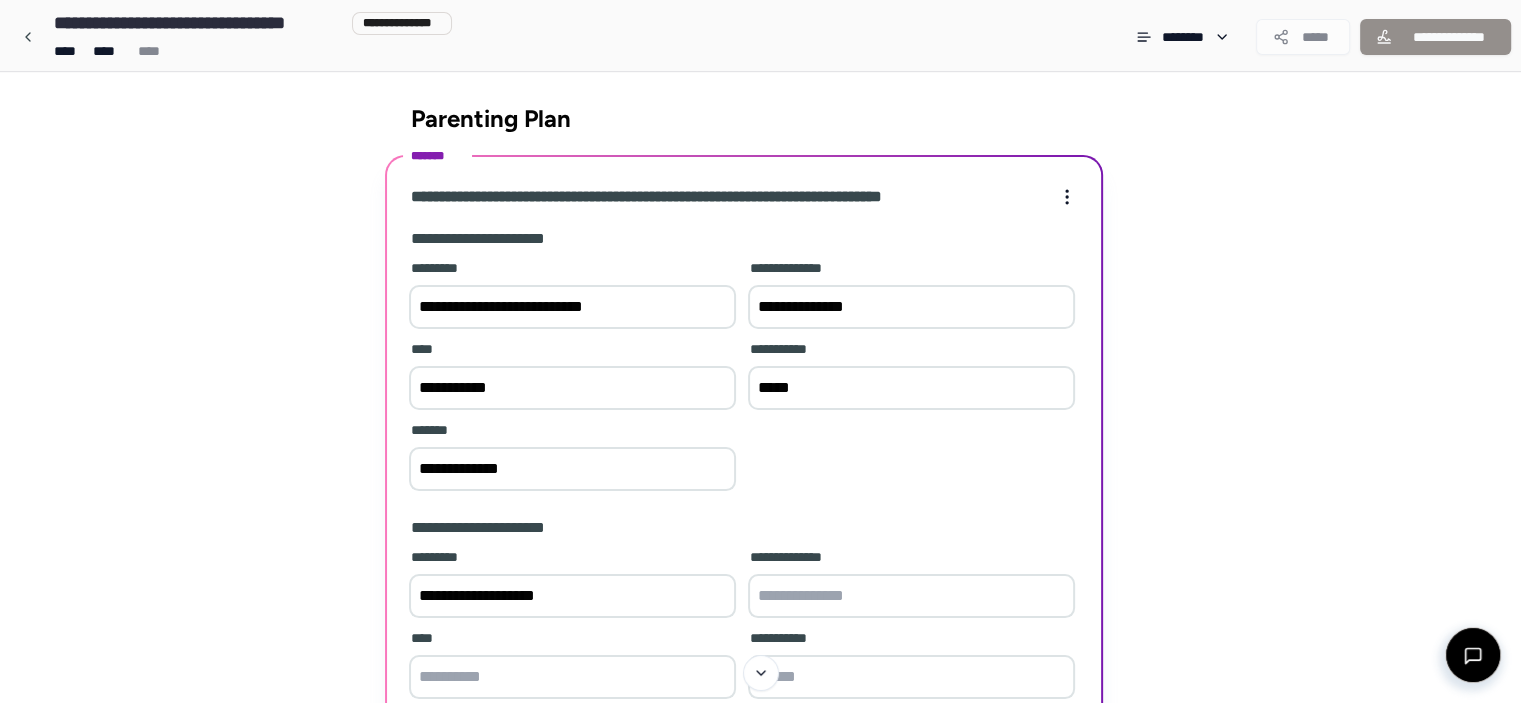 type on "**********" 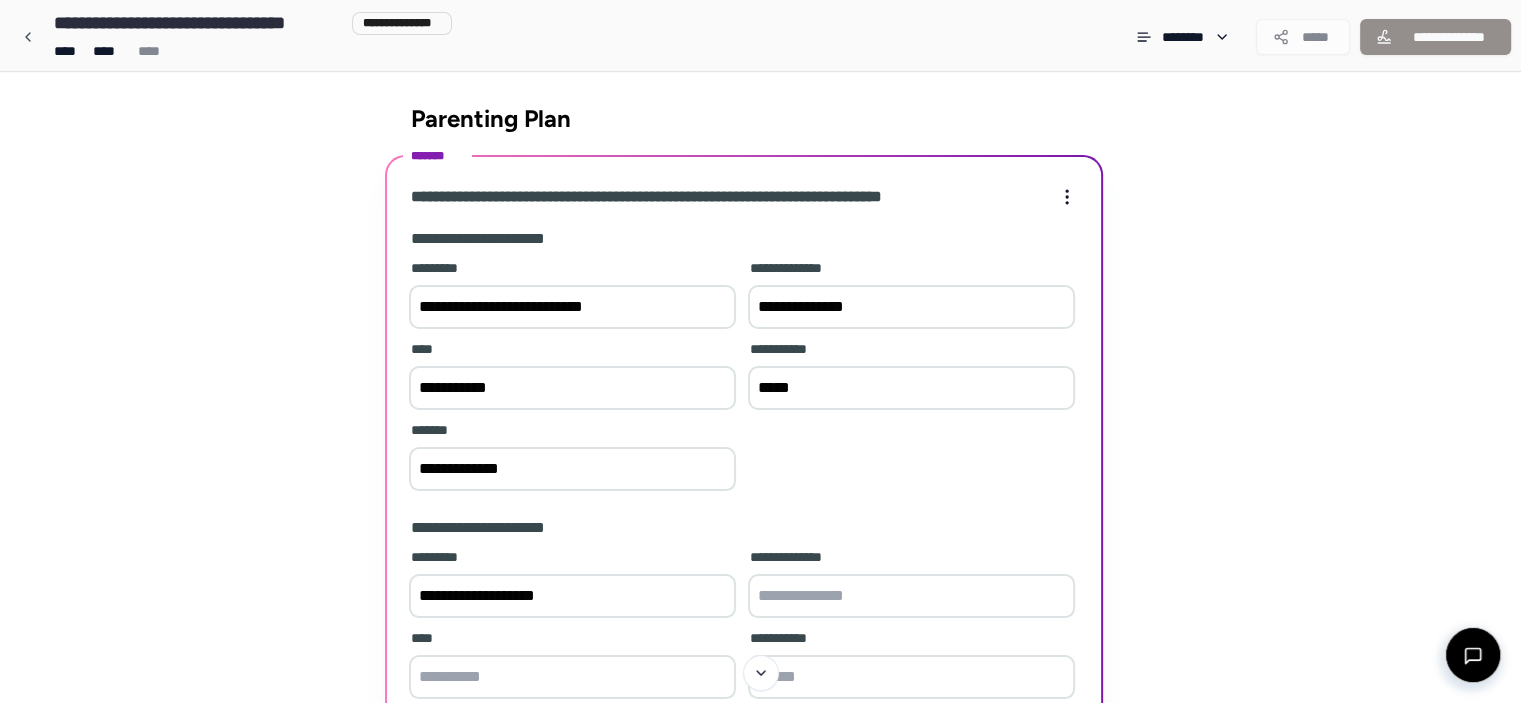 click at bounding box center (911, 596) 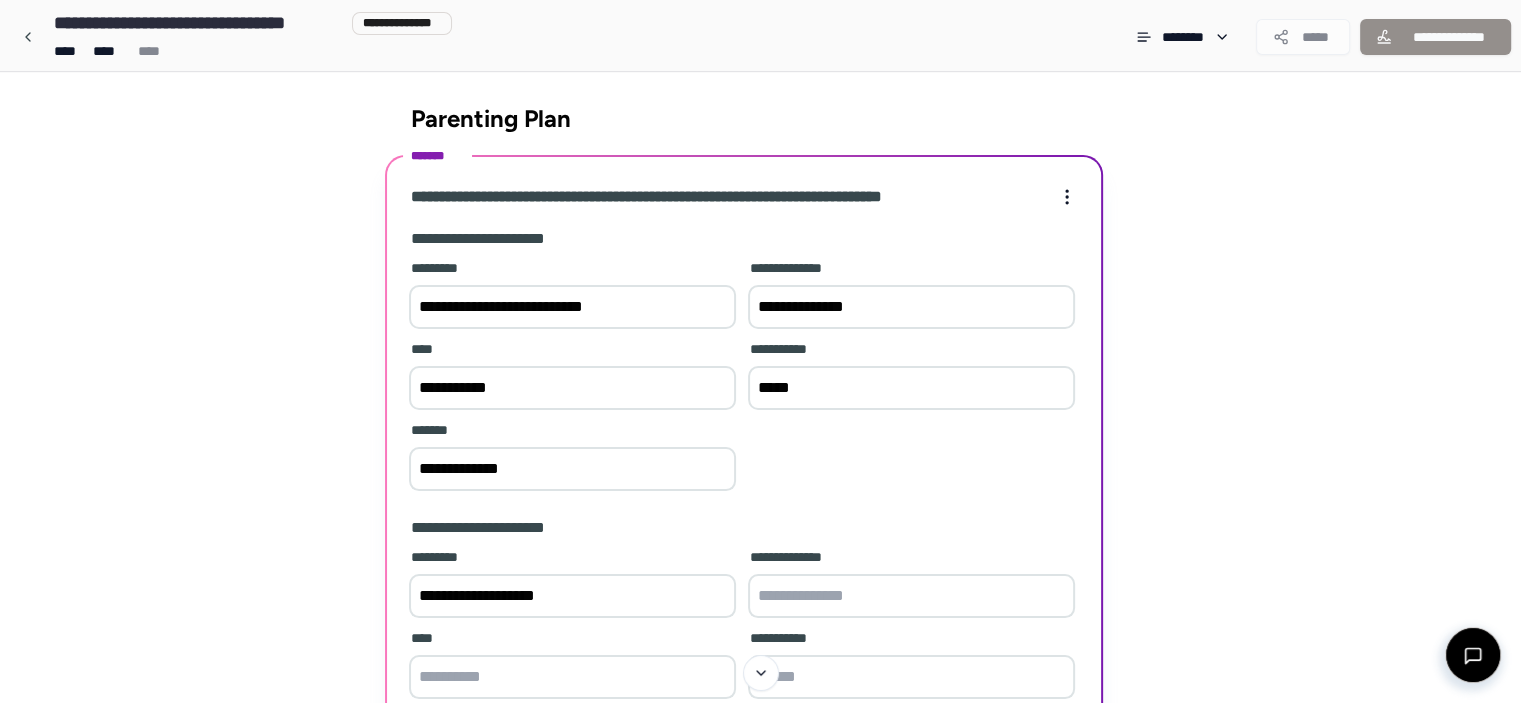 click at bounding box center (911, 596) 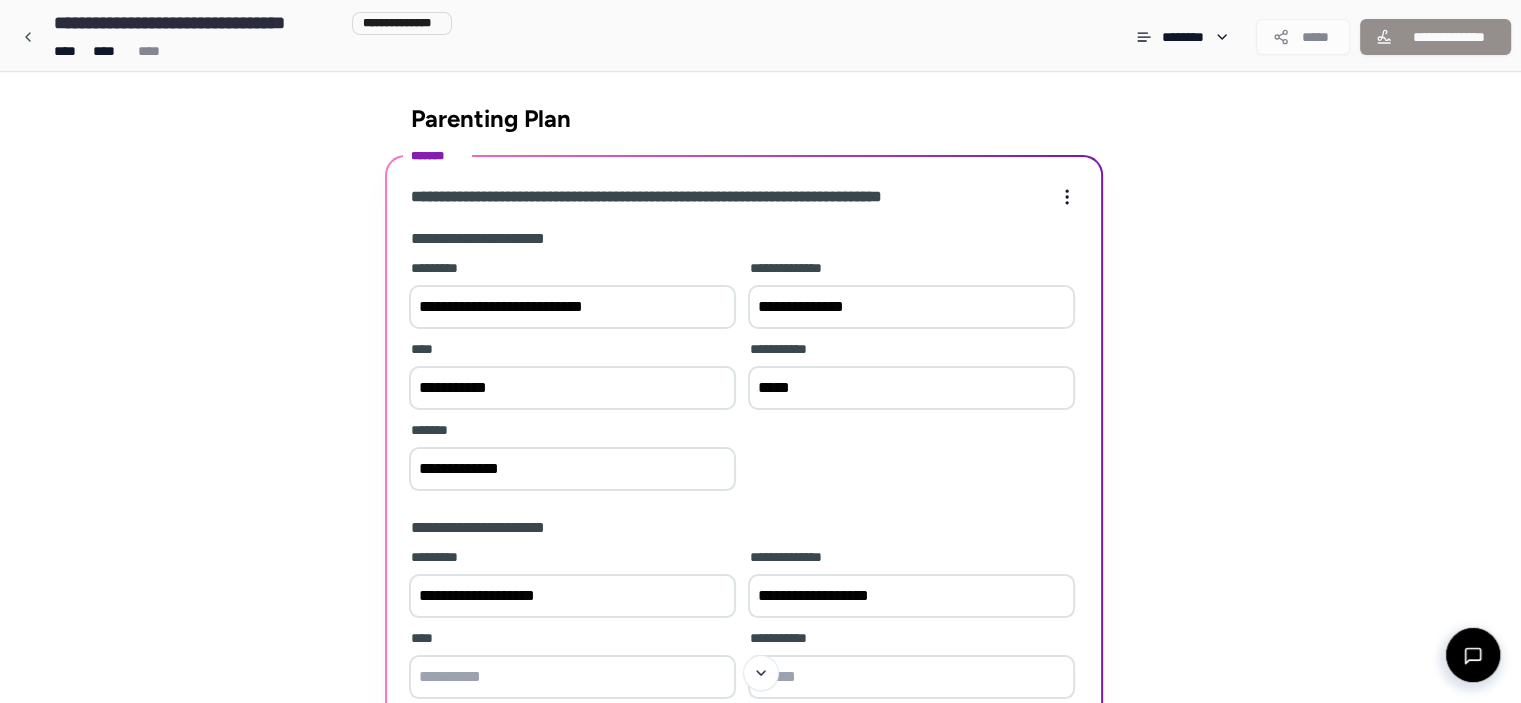 click on "**********" at bounding box center [911, 596] 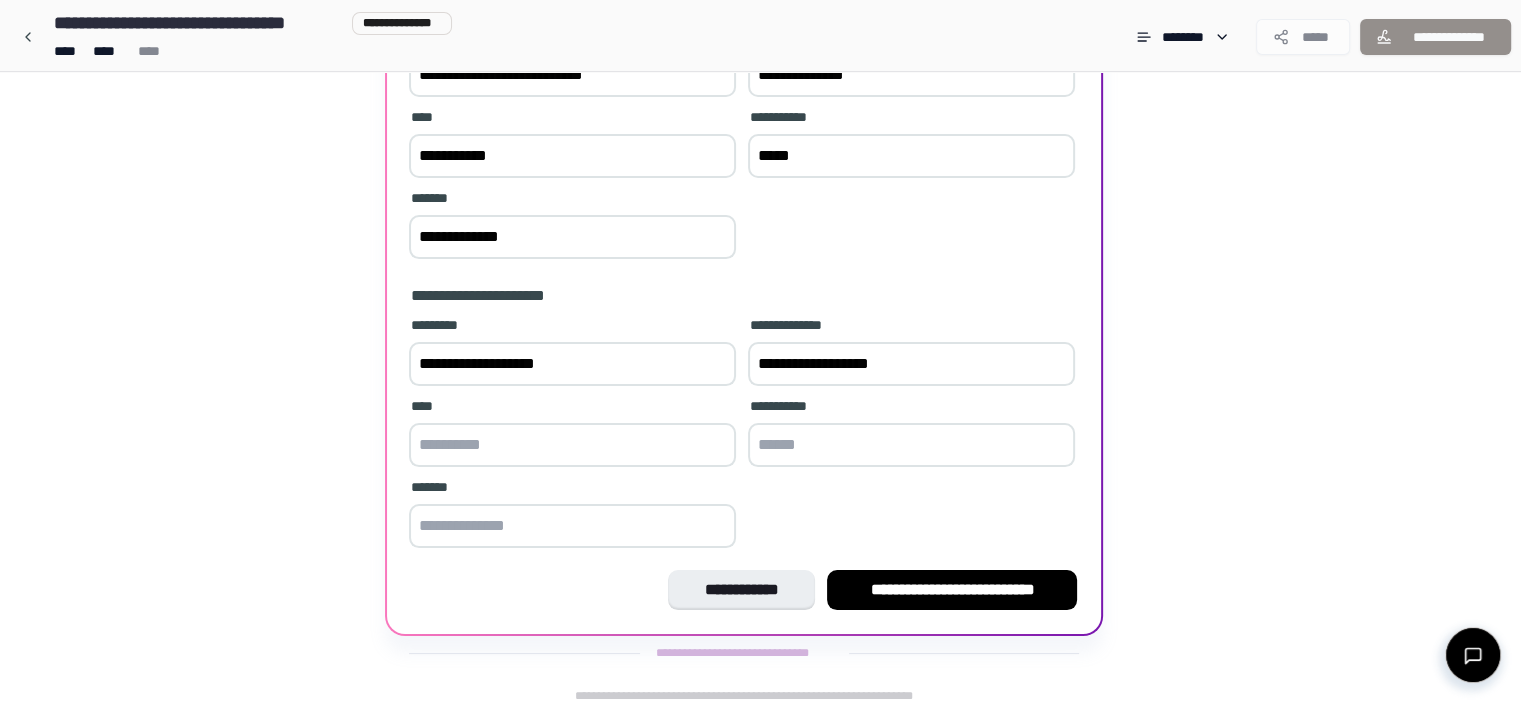 scroll, scrollTop: 234, scrollLeft: 0, axis: vertical 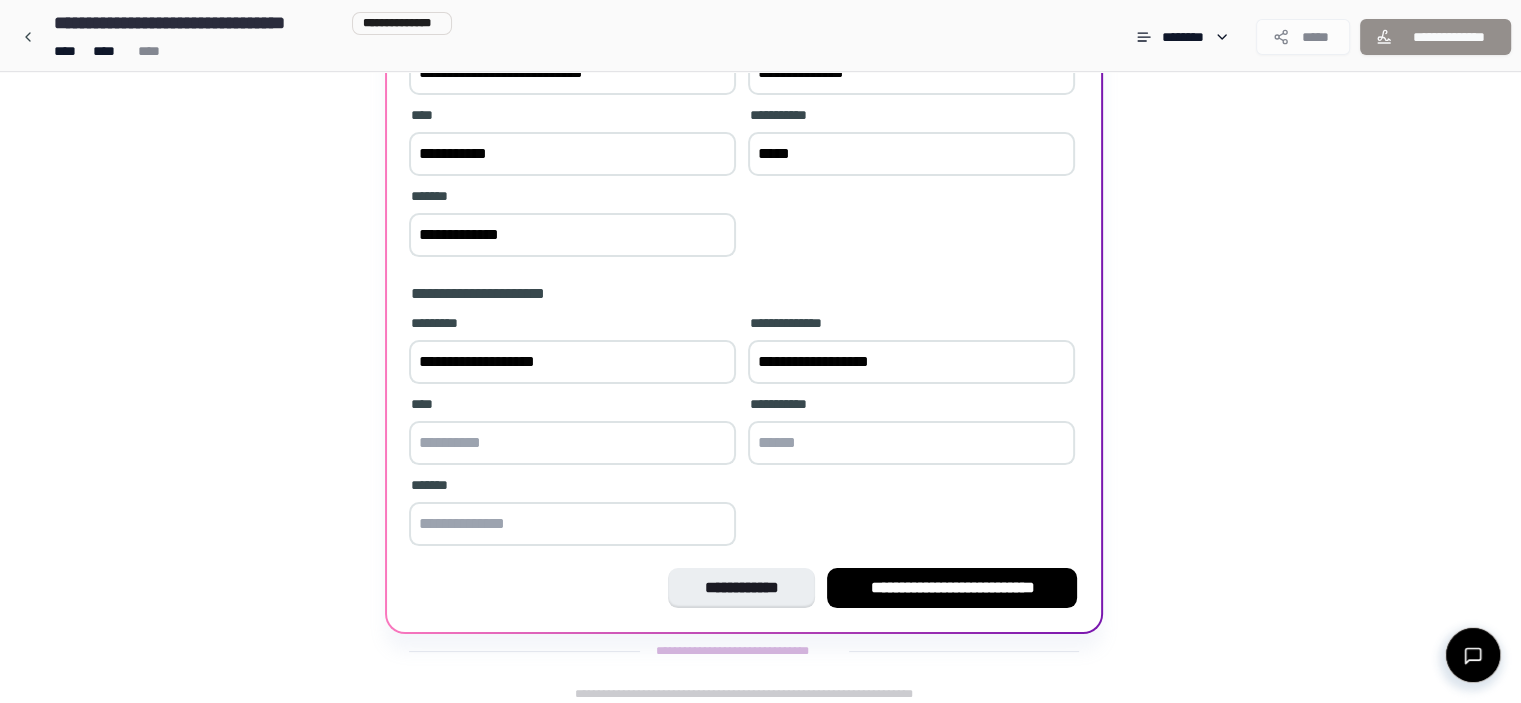 type on "**********" 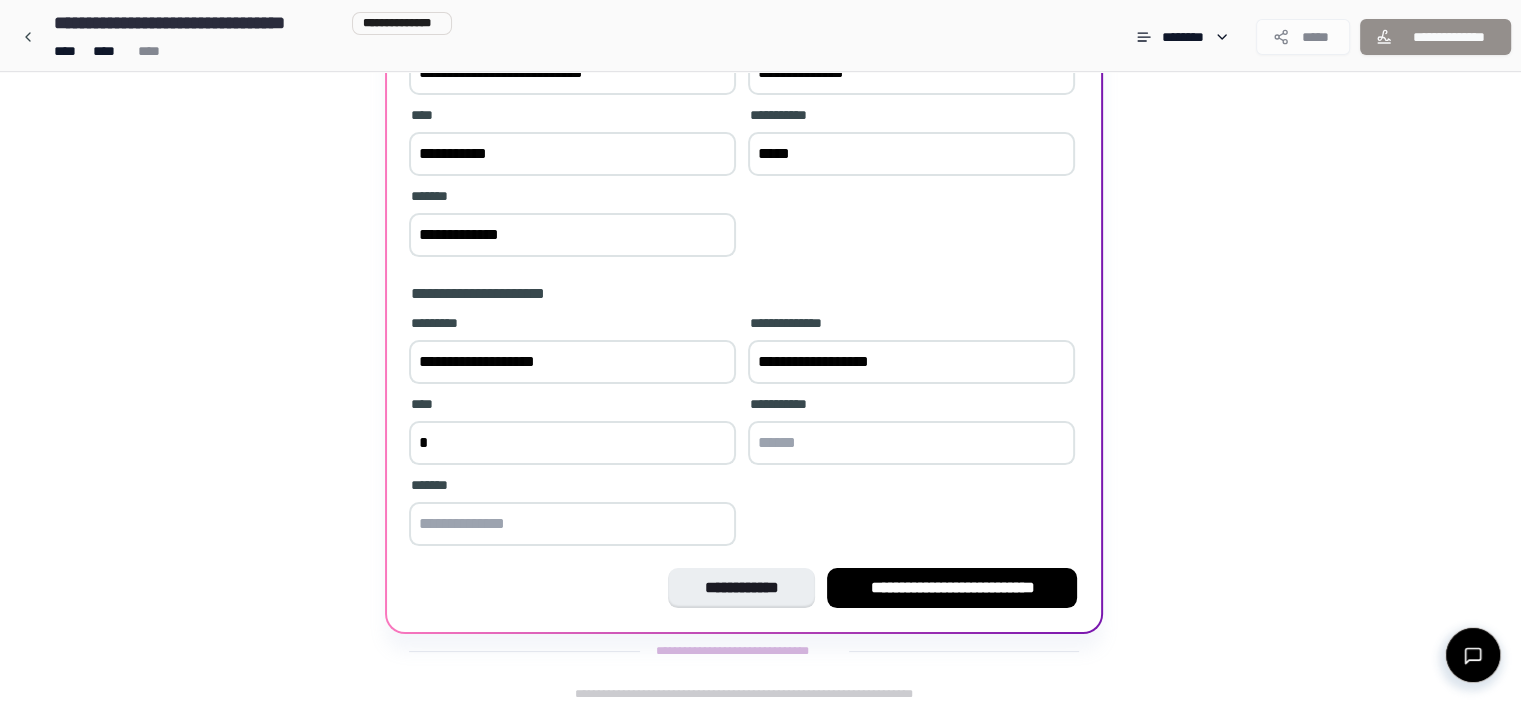 type on "**********" 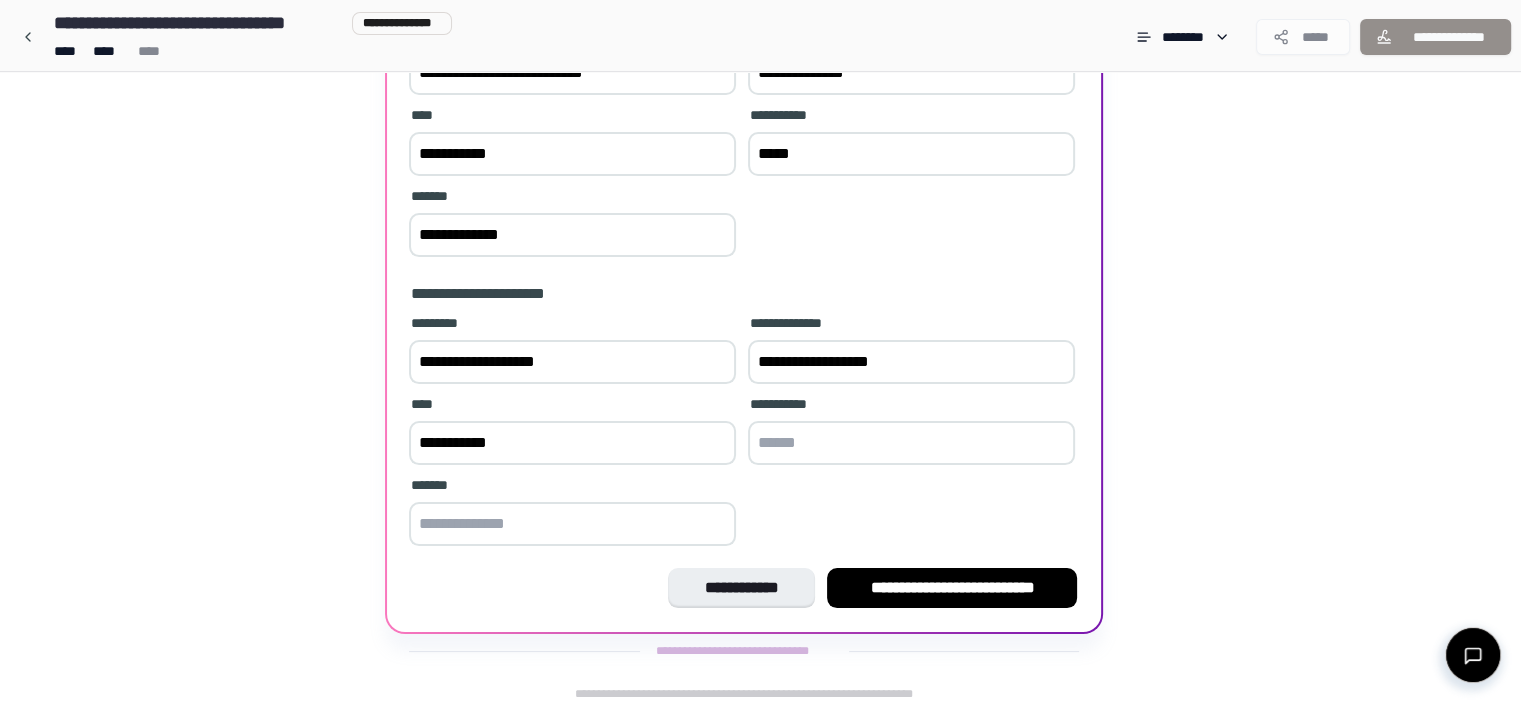 type on "*****" 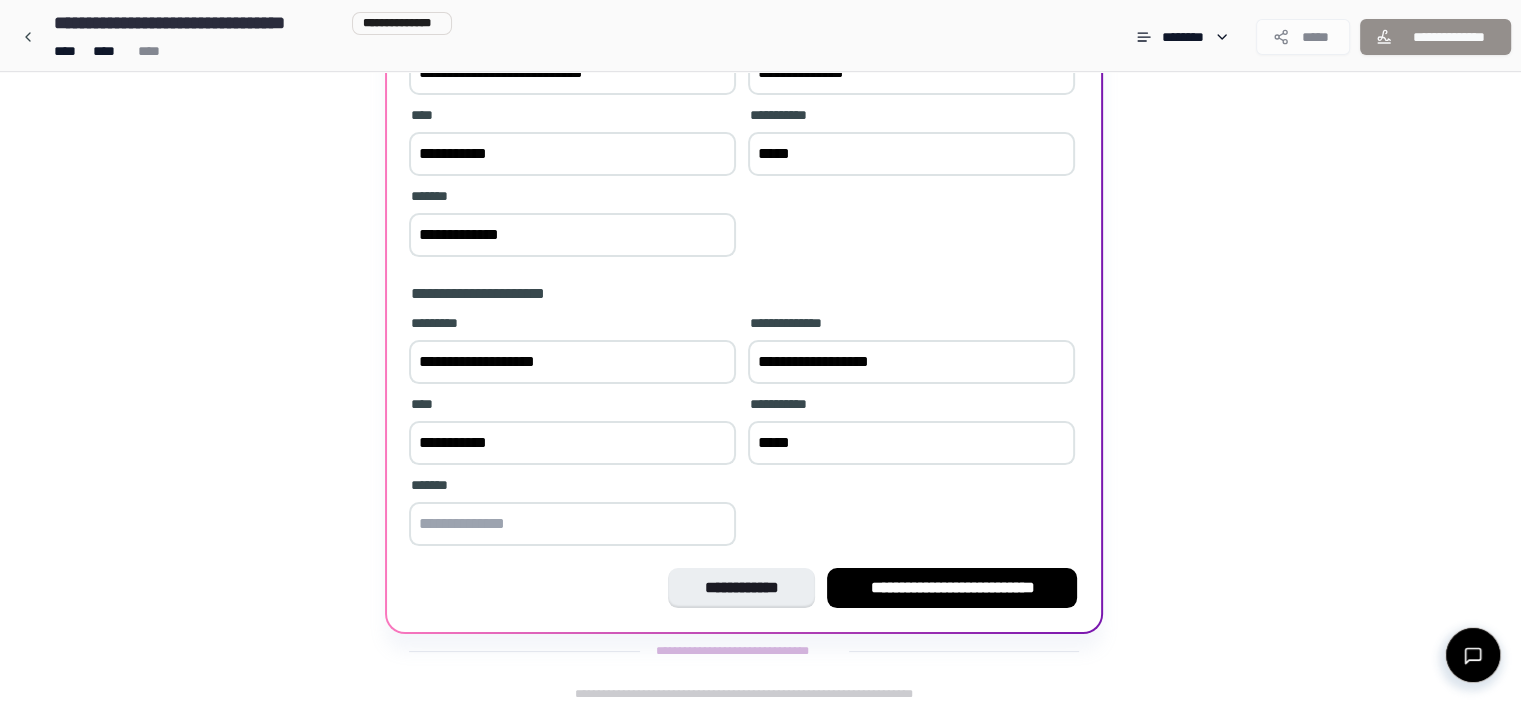 type on "**********" 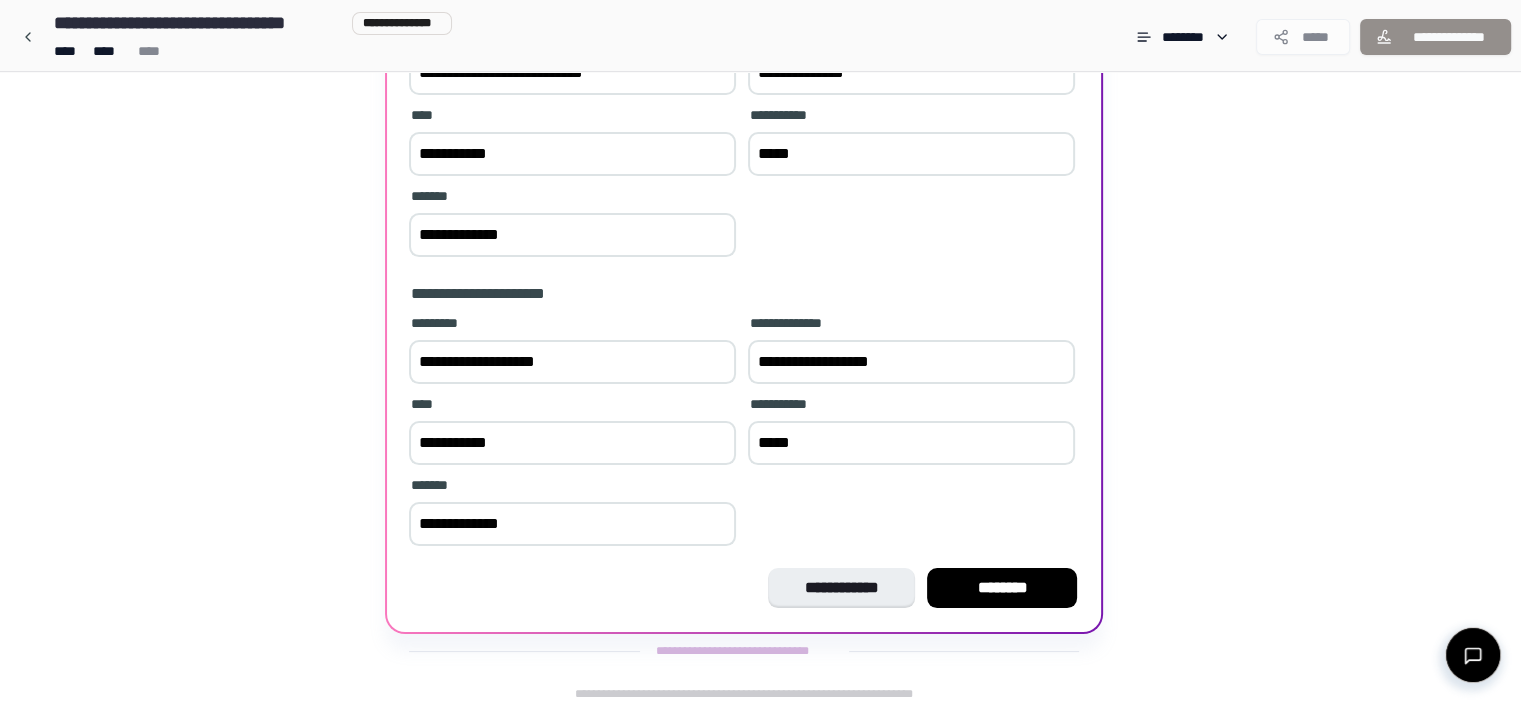 click on "*****" at bounding box center (911, 443) 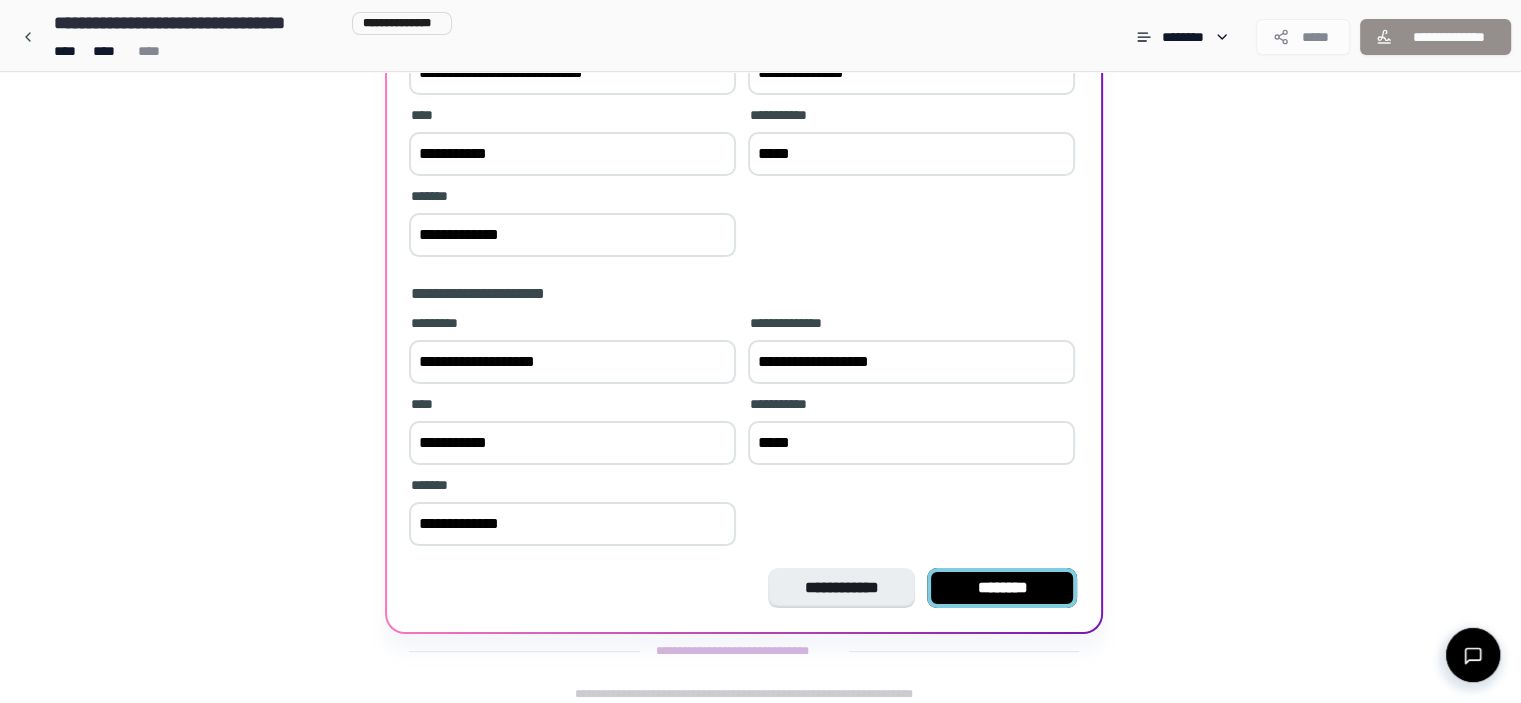 type on "*****" 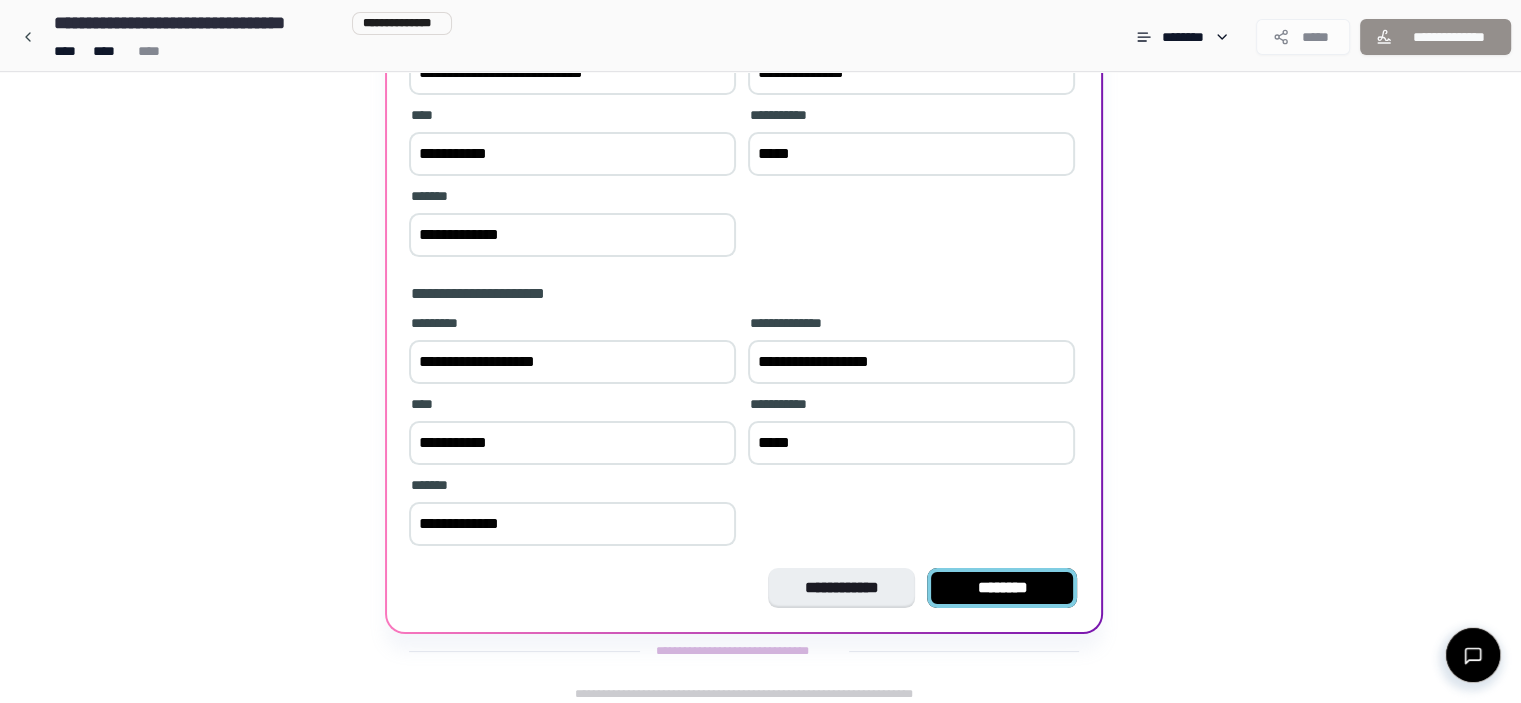 click on "********" at bounding box center [1002, 588] 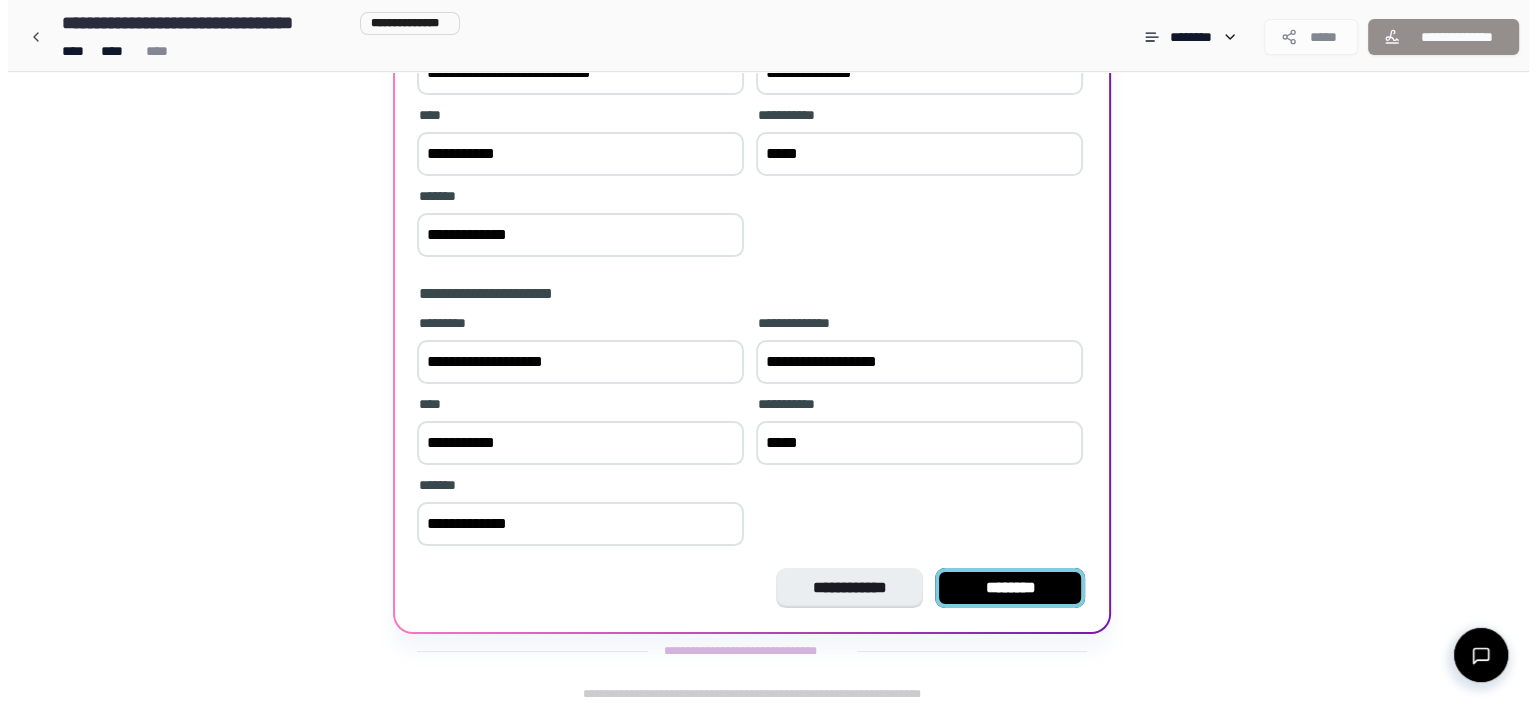 scroll, scrollTop: 0, scrollLeft: 0, axis: both 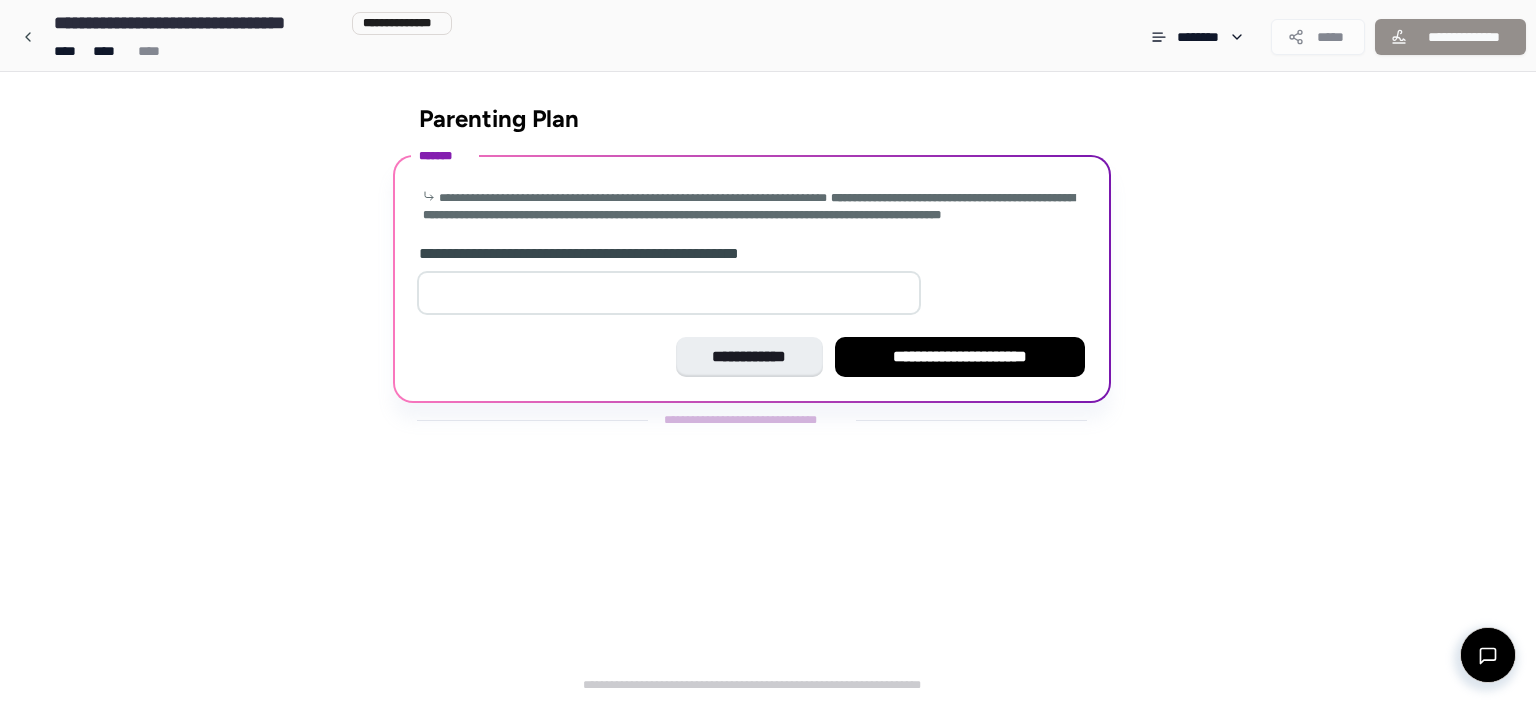 click at bounding box center [669, 293] 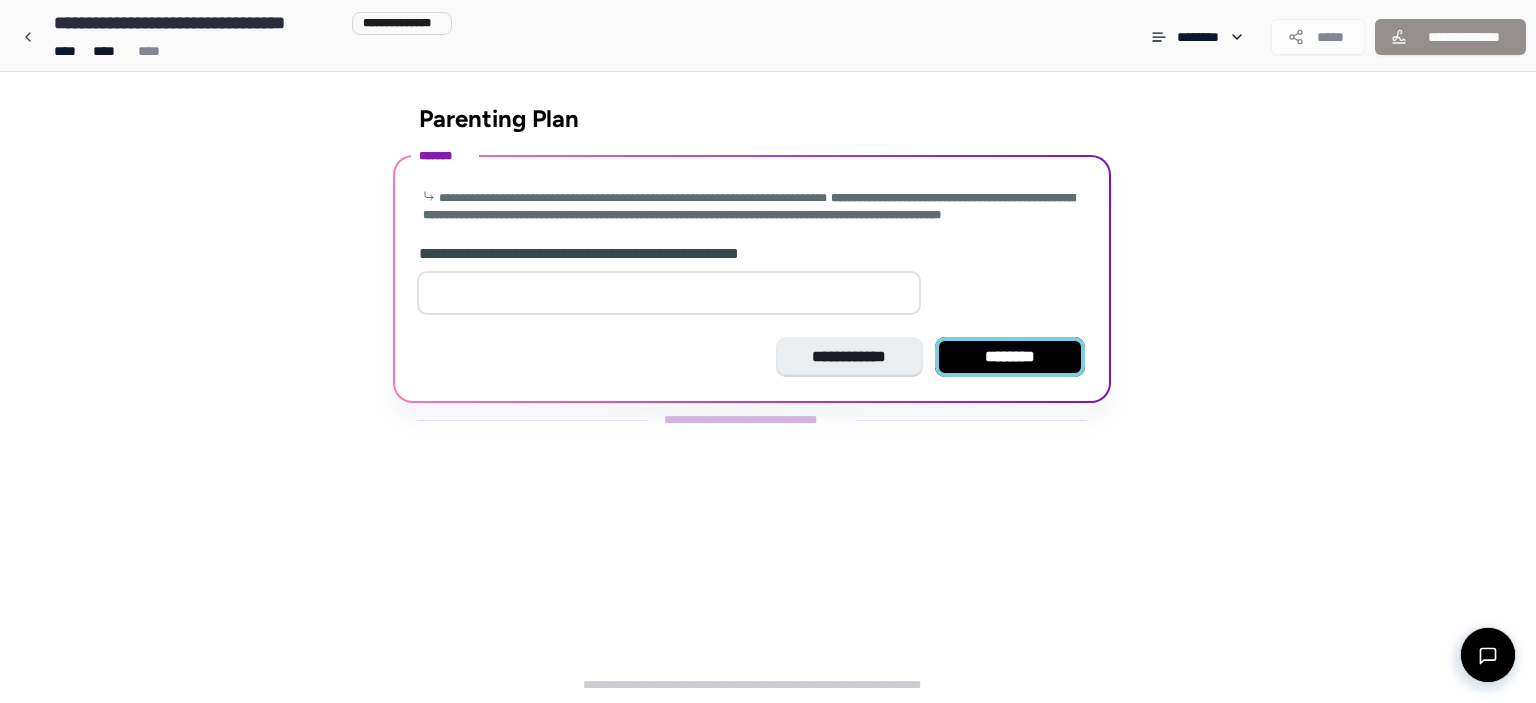 type on "*" 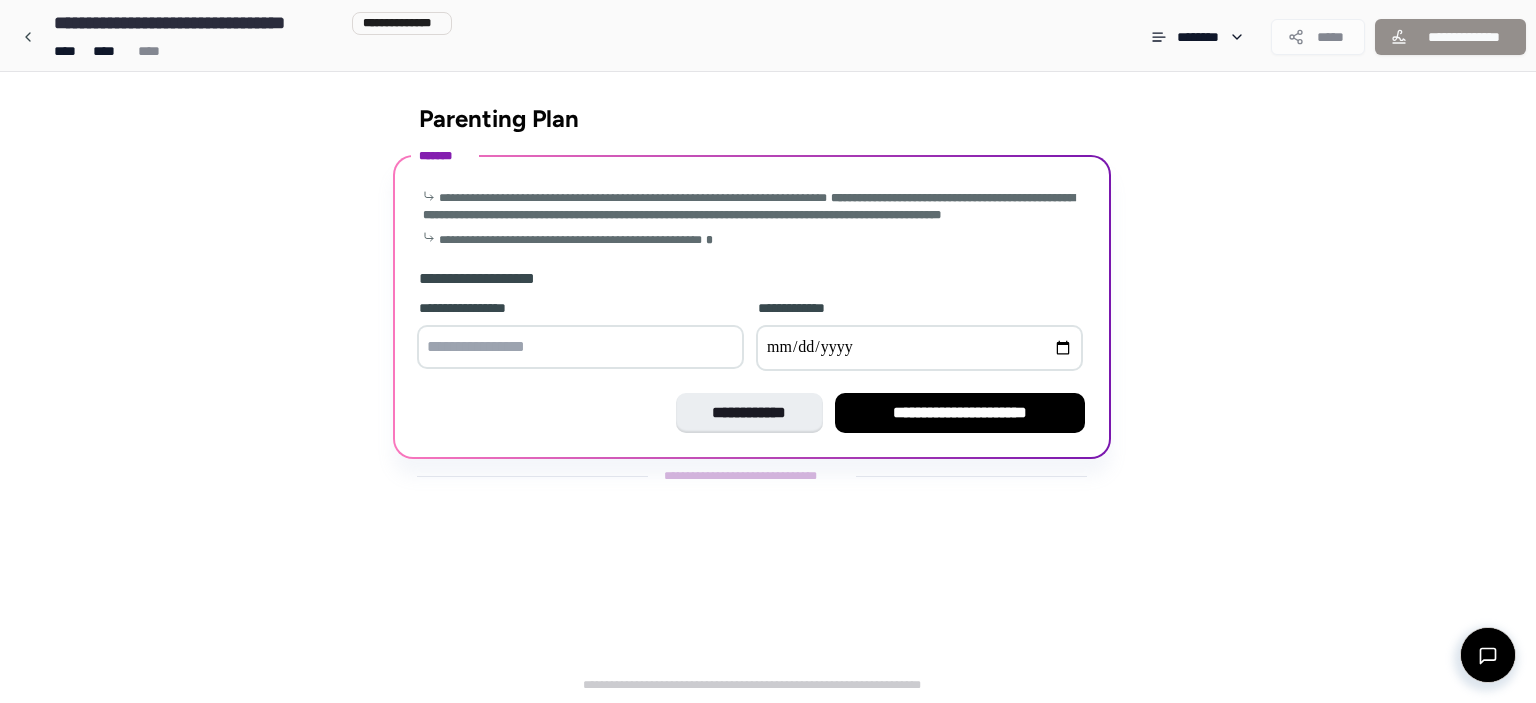 click at bounding box center (580, 347) 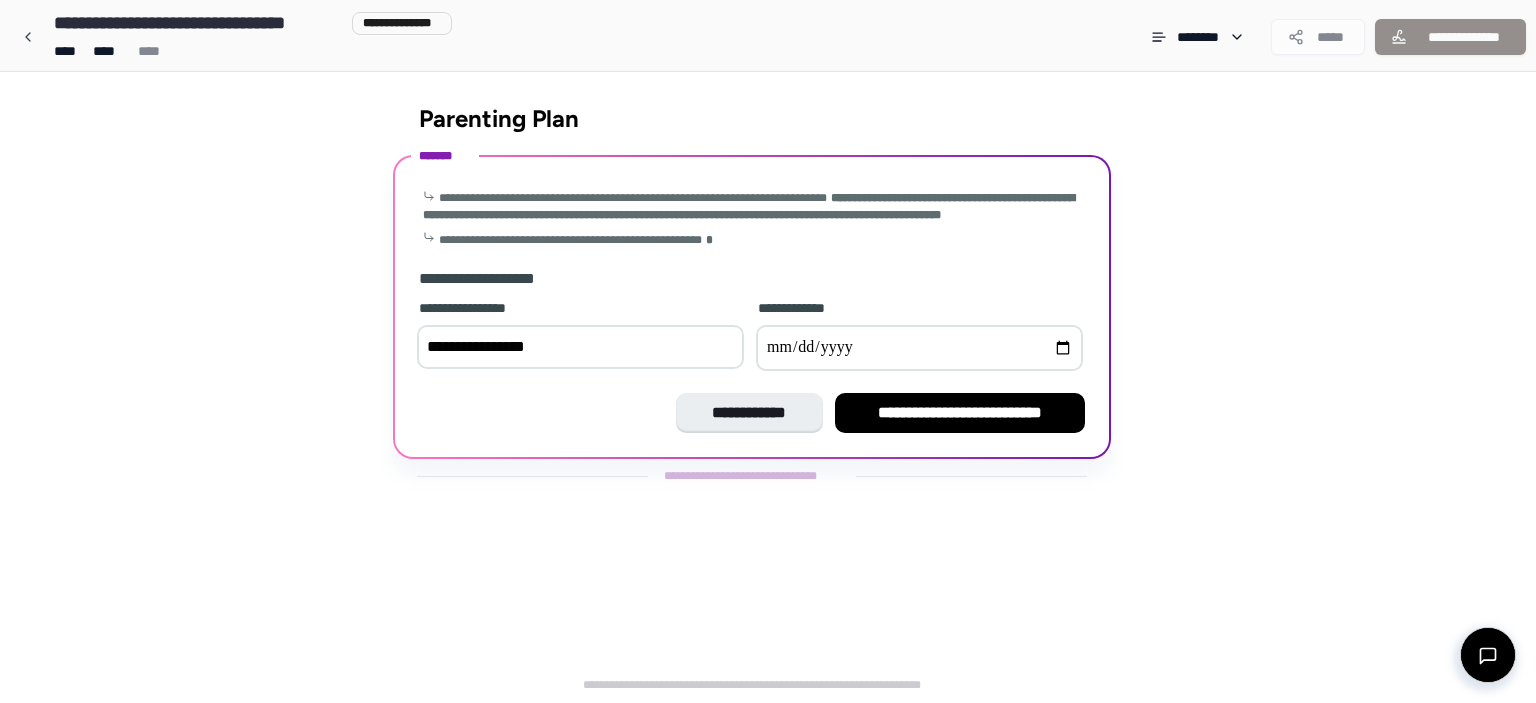 type on "**********" 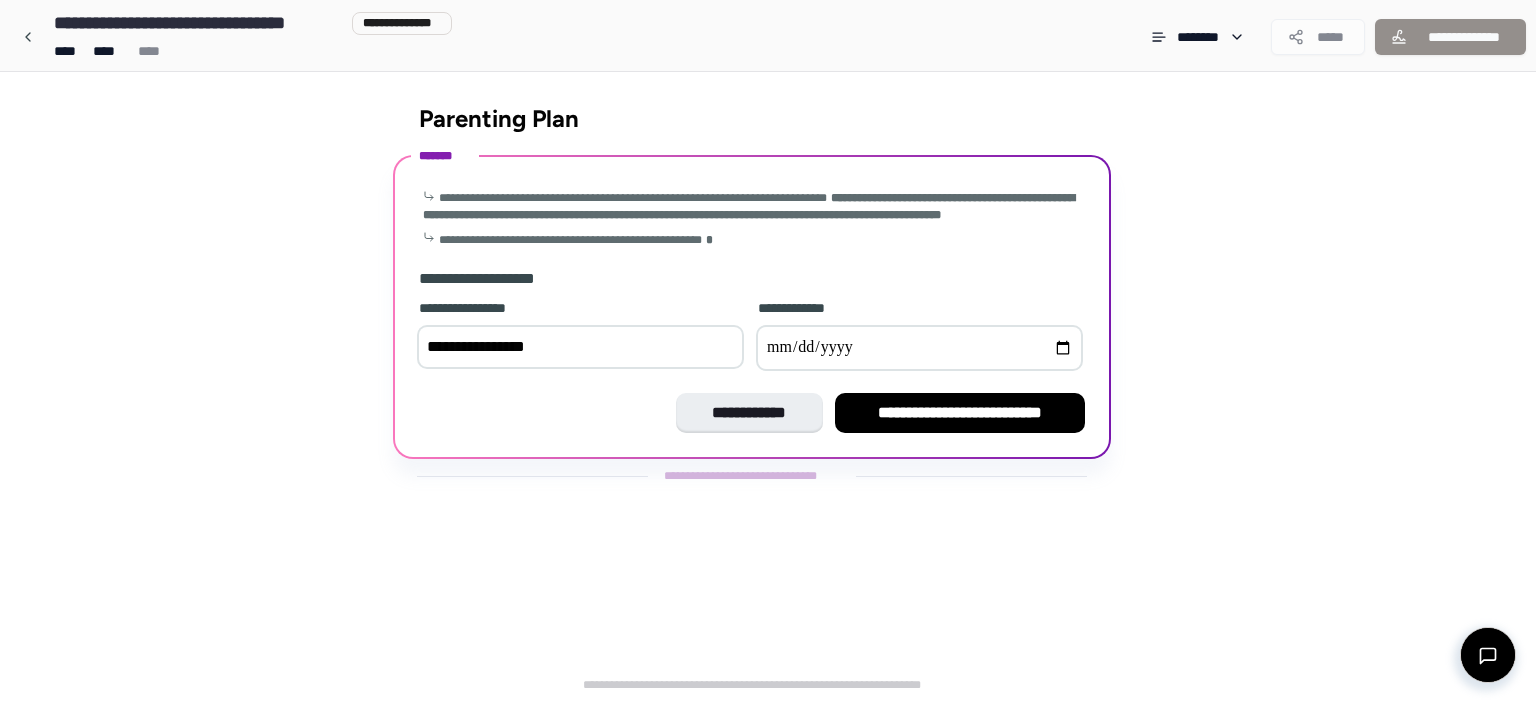 click at bounding box center [919, 348] 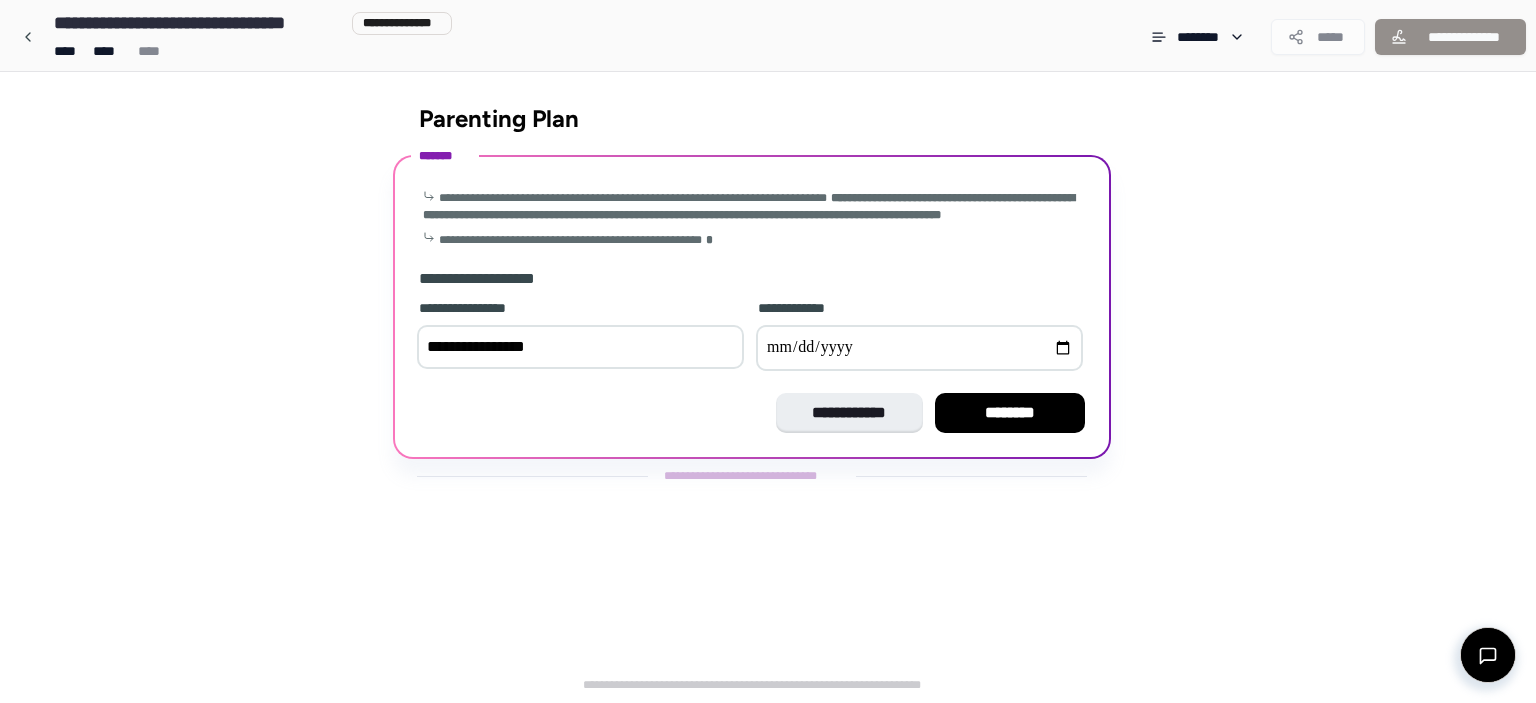type on "**********" 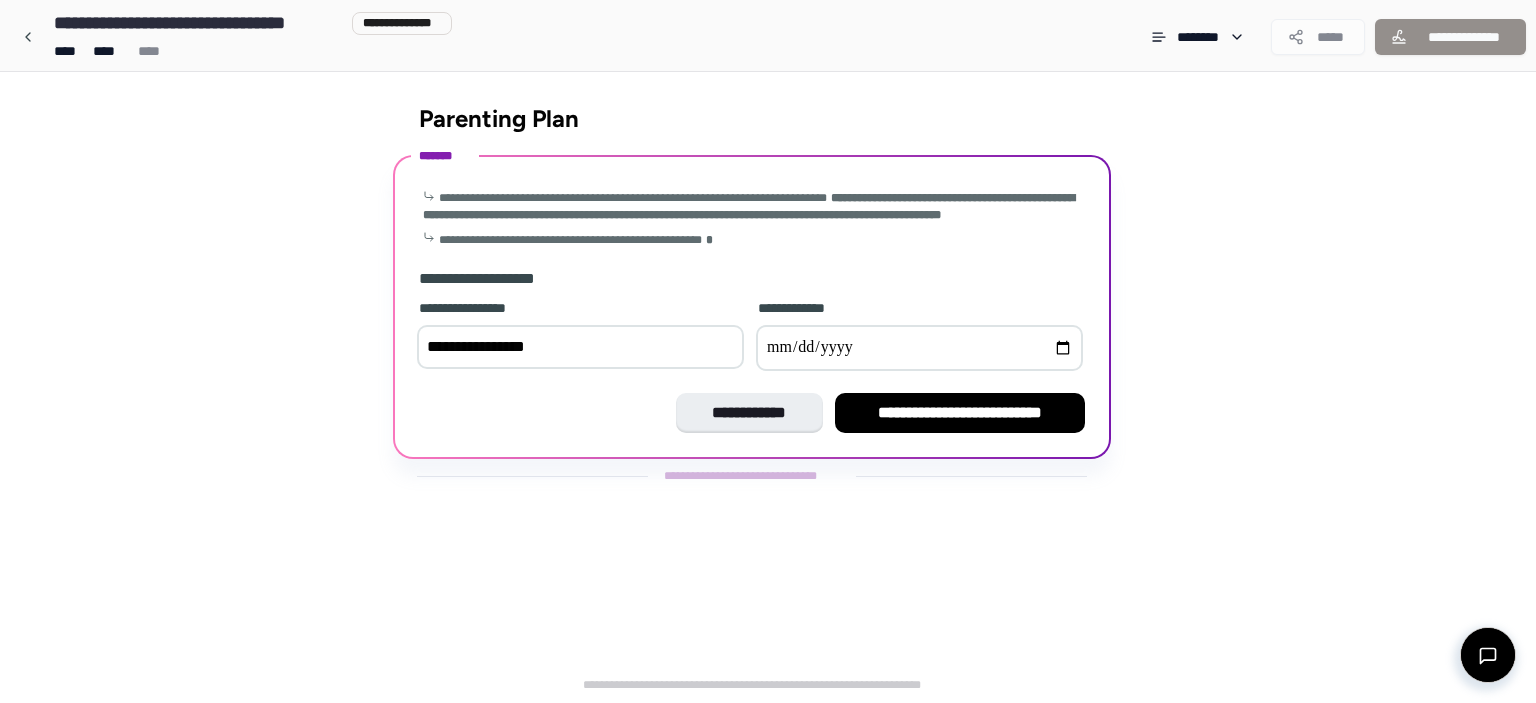 click at bounding box center (919, 348) 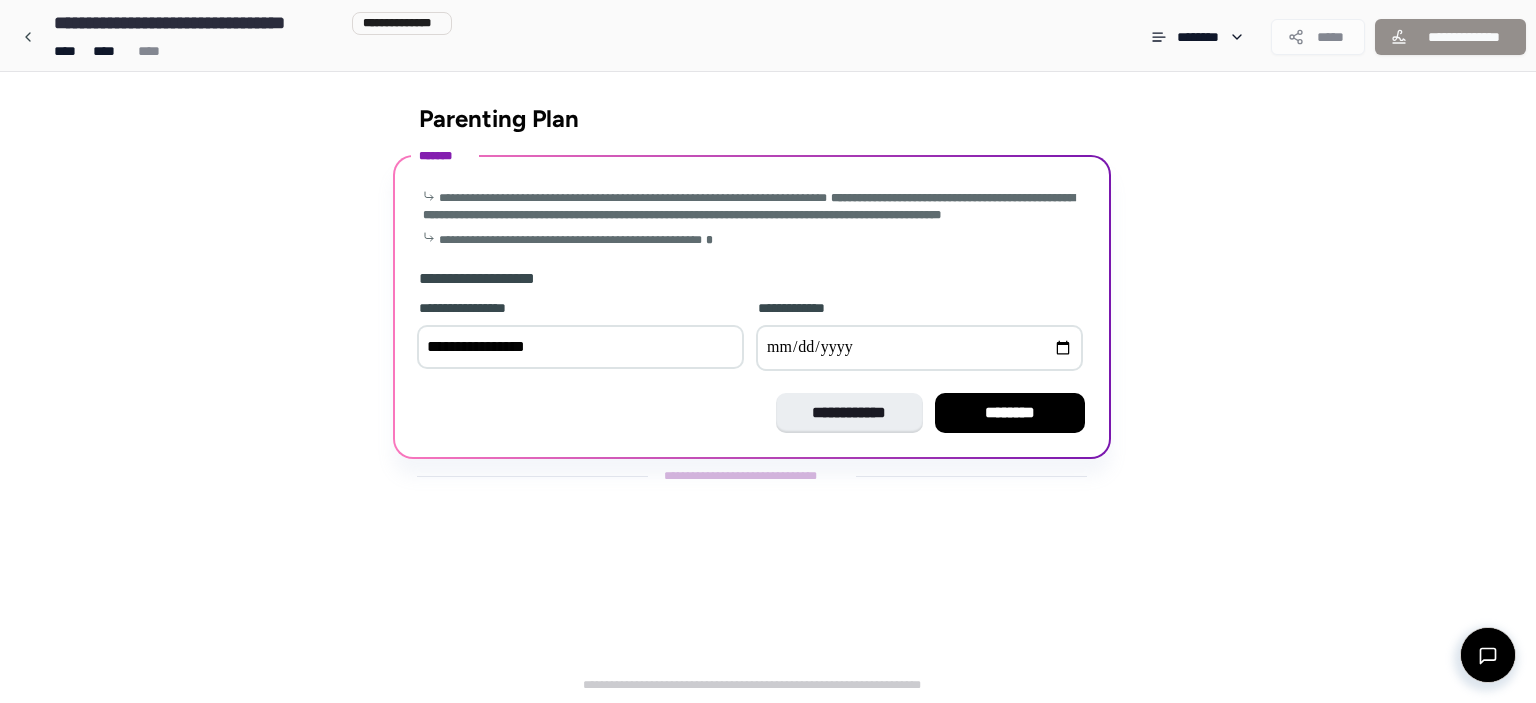 type on "**********" 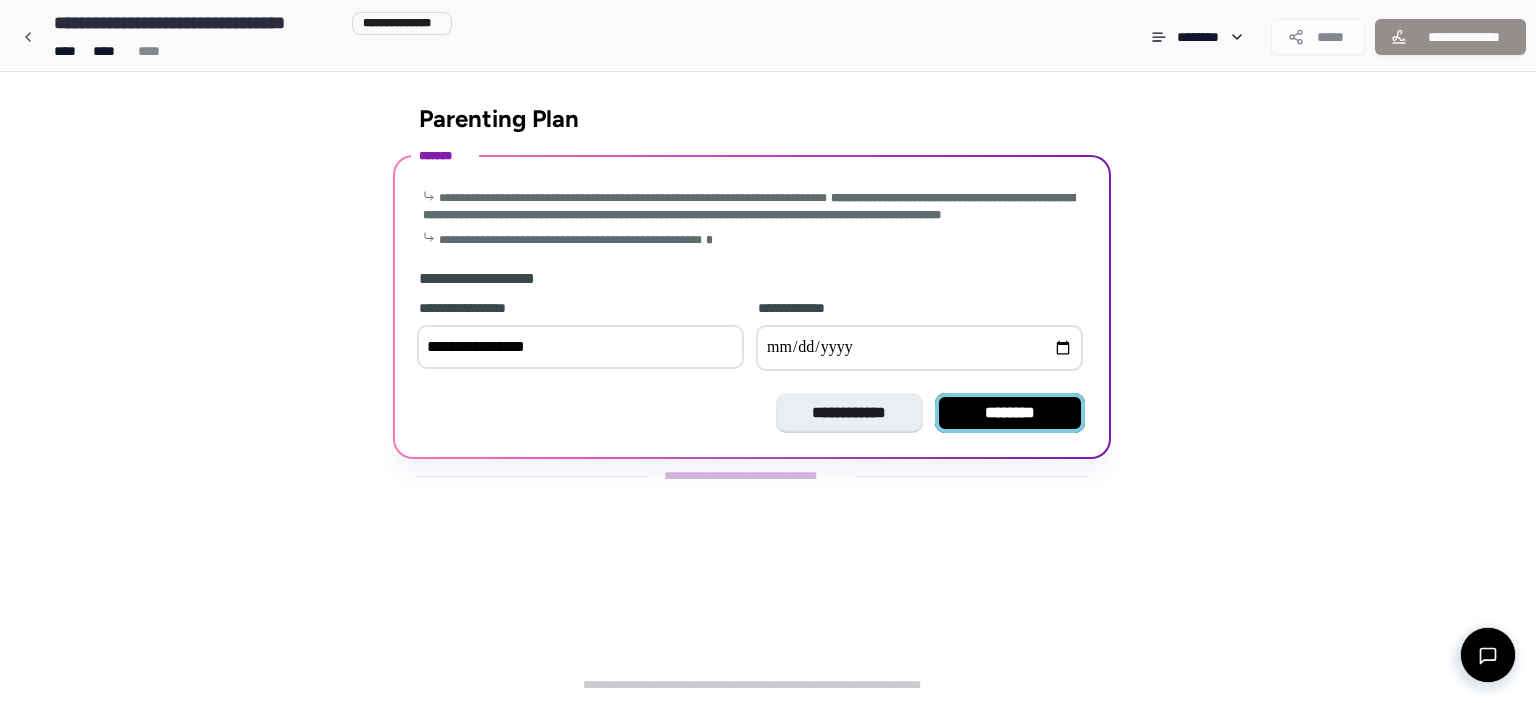 click on "********" at bounding box center (1010, 413) 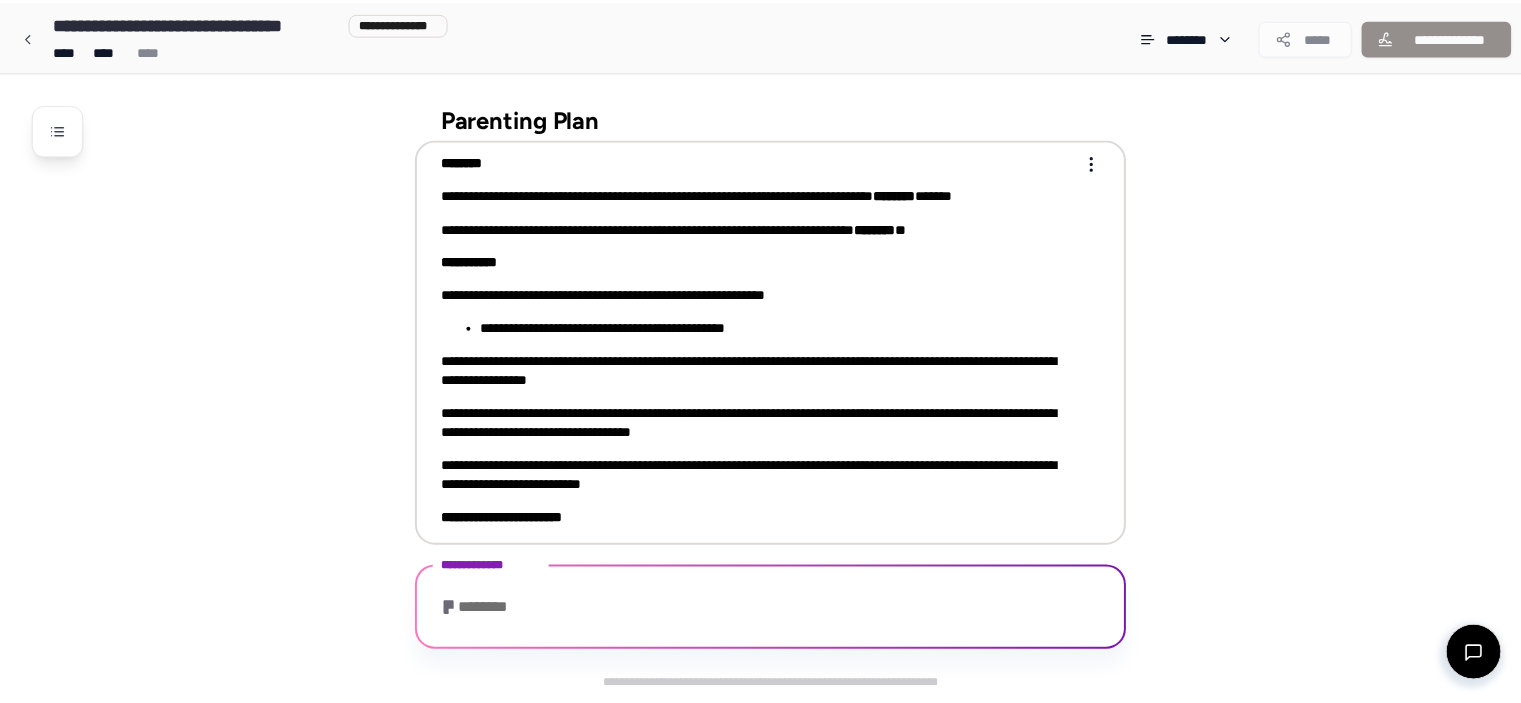 scroll, scrollTop: 155, scrollLeft: 0, axis: vertical 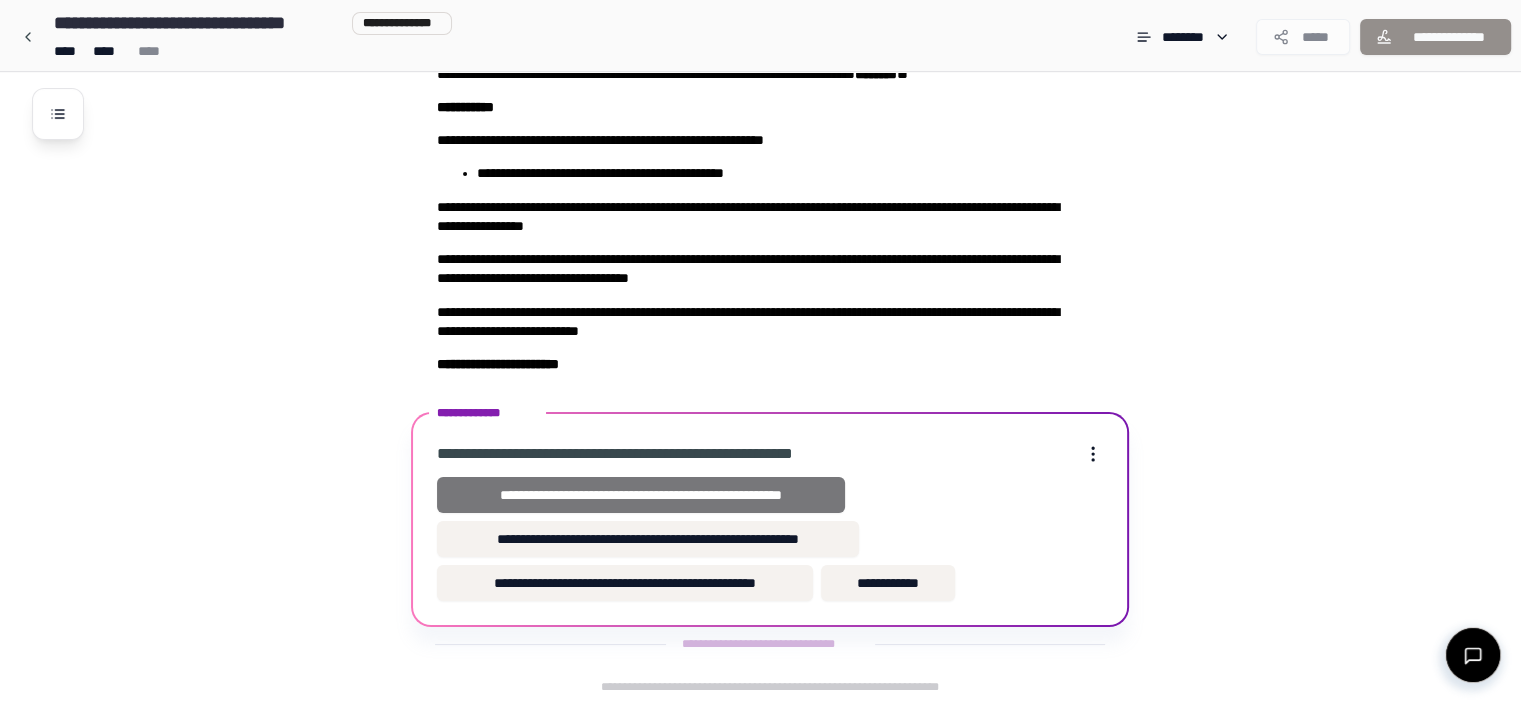 click on "**********" at bounding box center (640, 495) 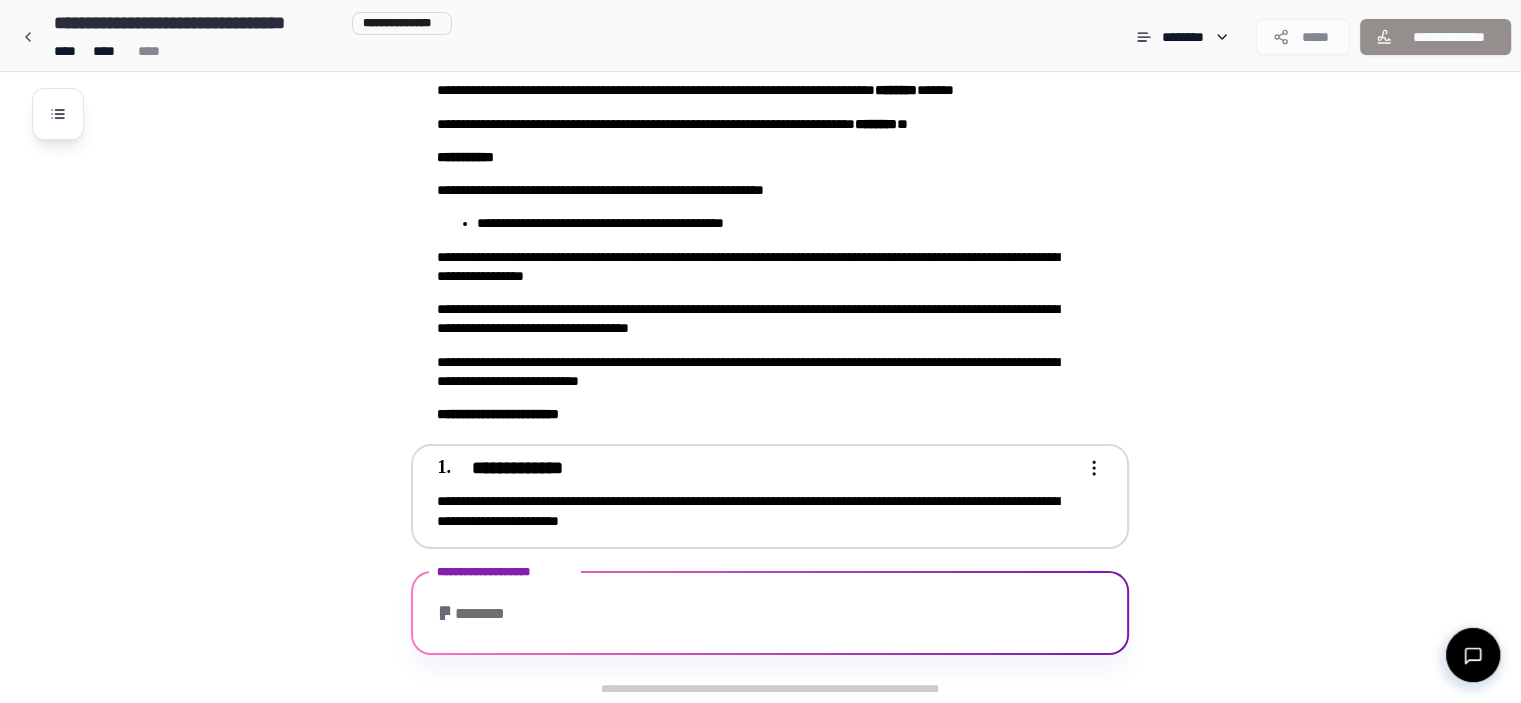 scroll, scrollTop: 263, scrollLeft: 0, axis: vertical 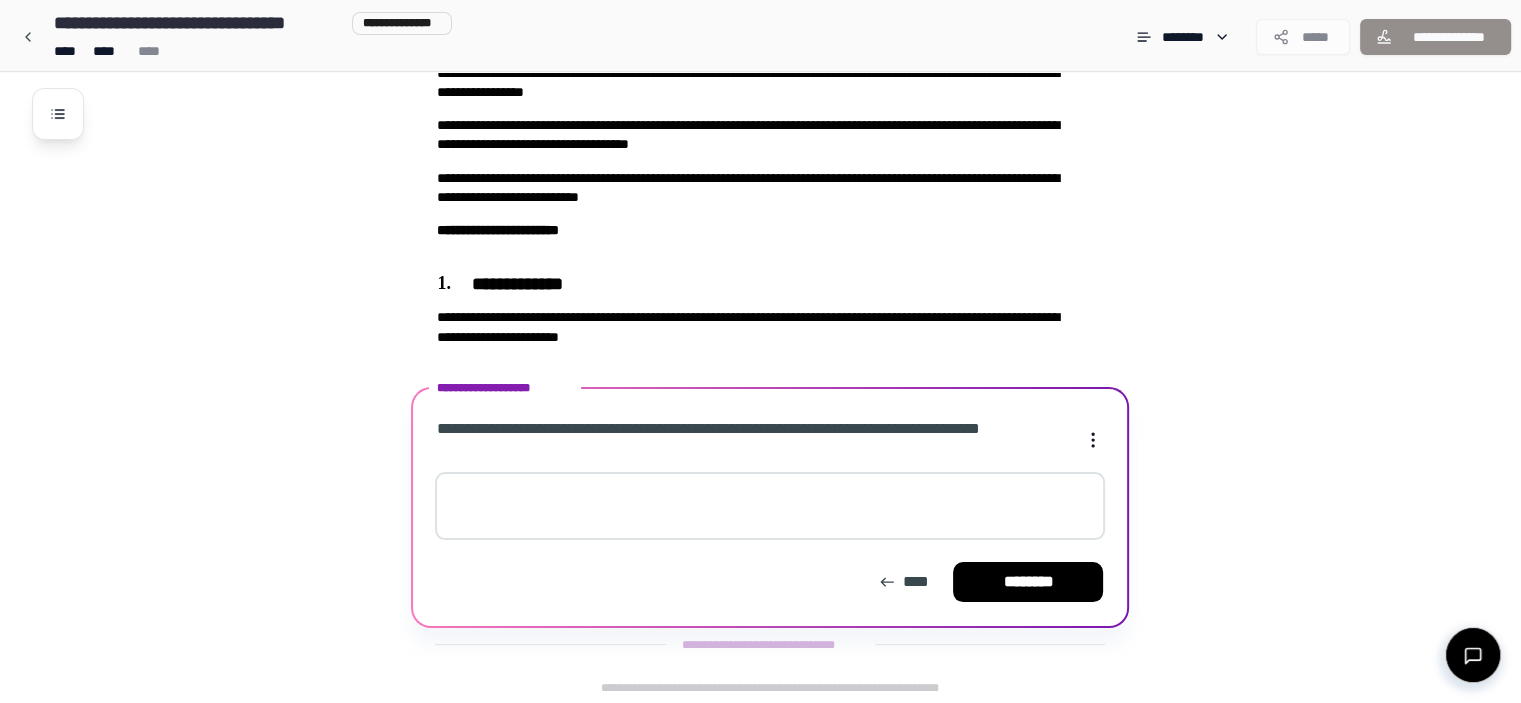 click at bounding box center [770, 506] 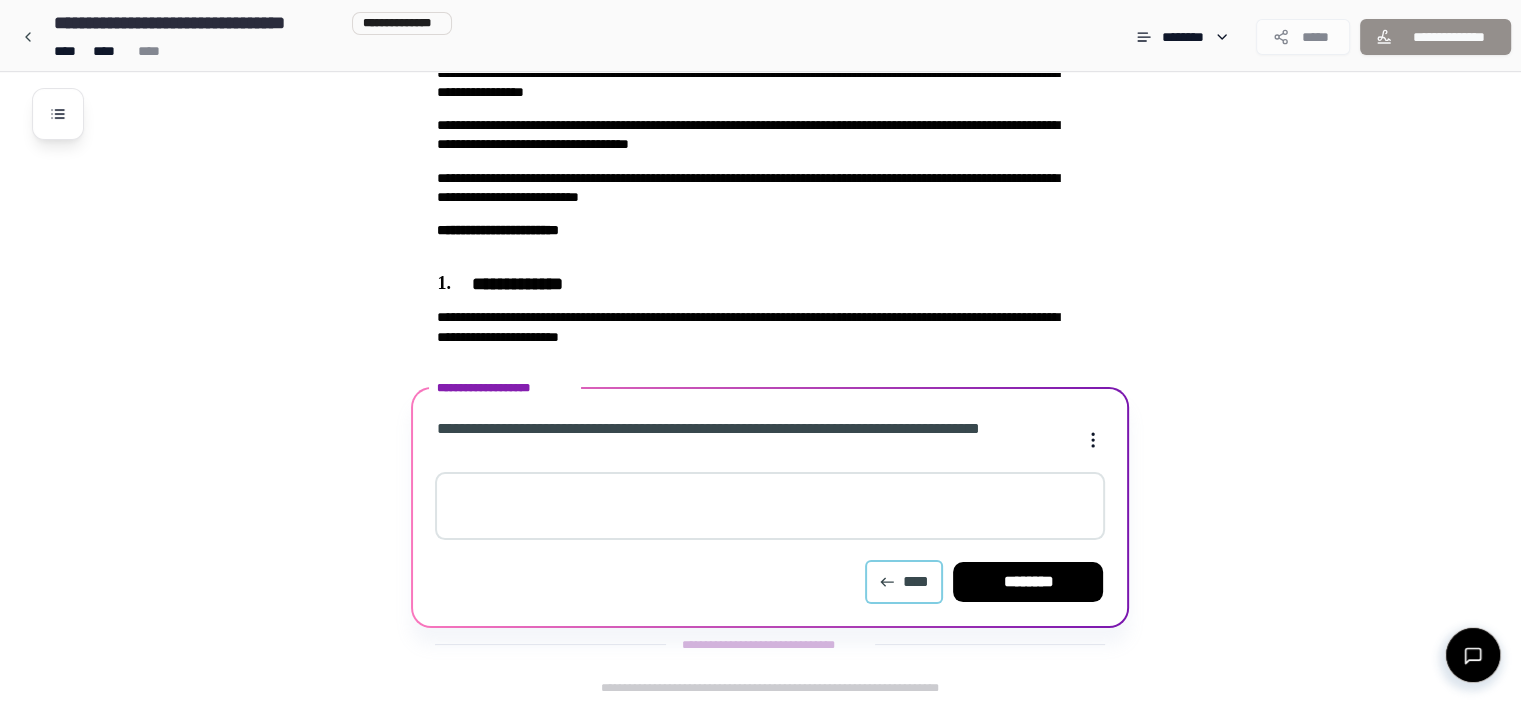 click on "****" at bounding box center [904, 582] 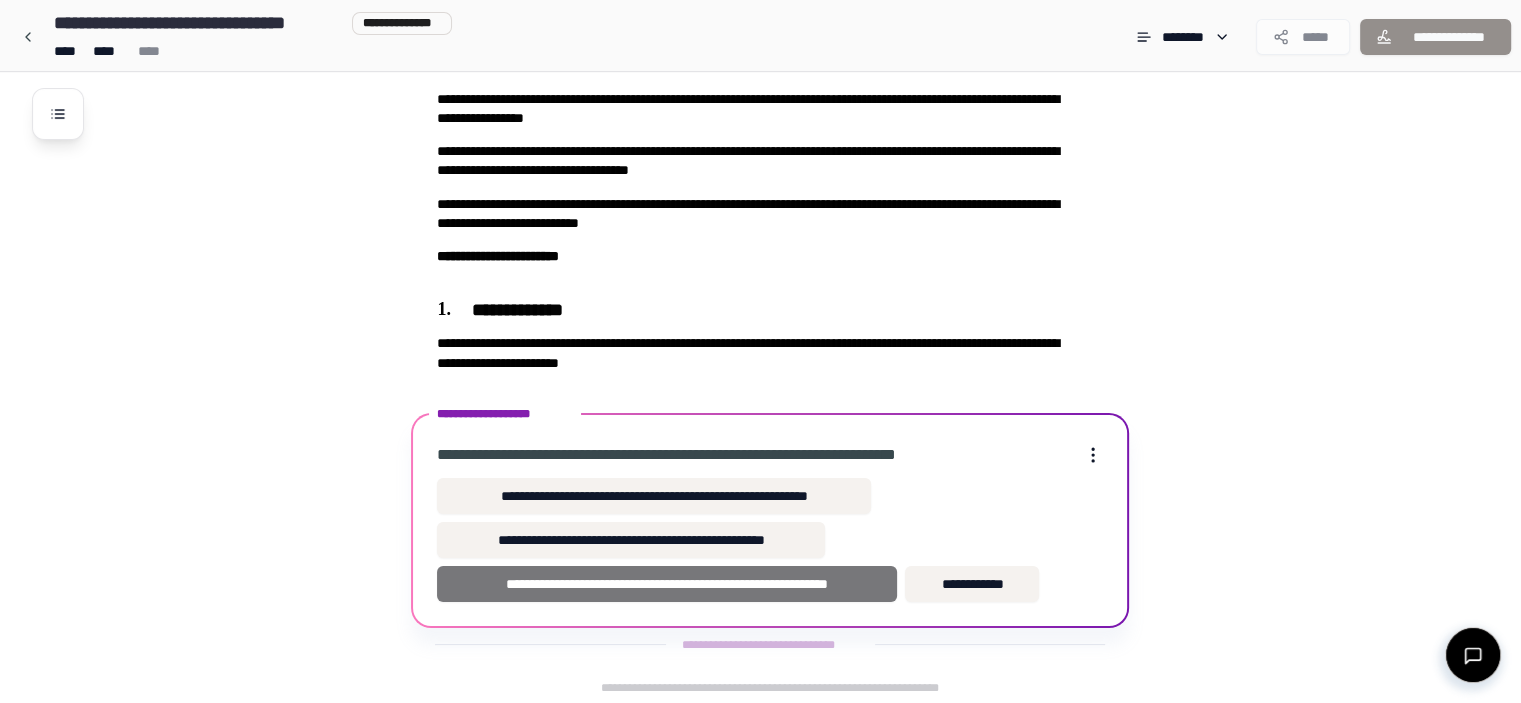 click on "**********" at bounding box center (667, 584) 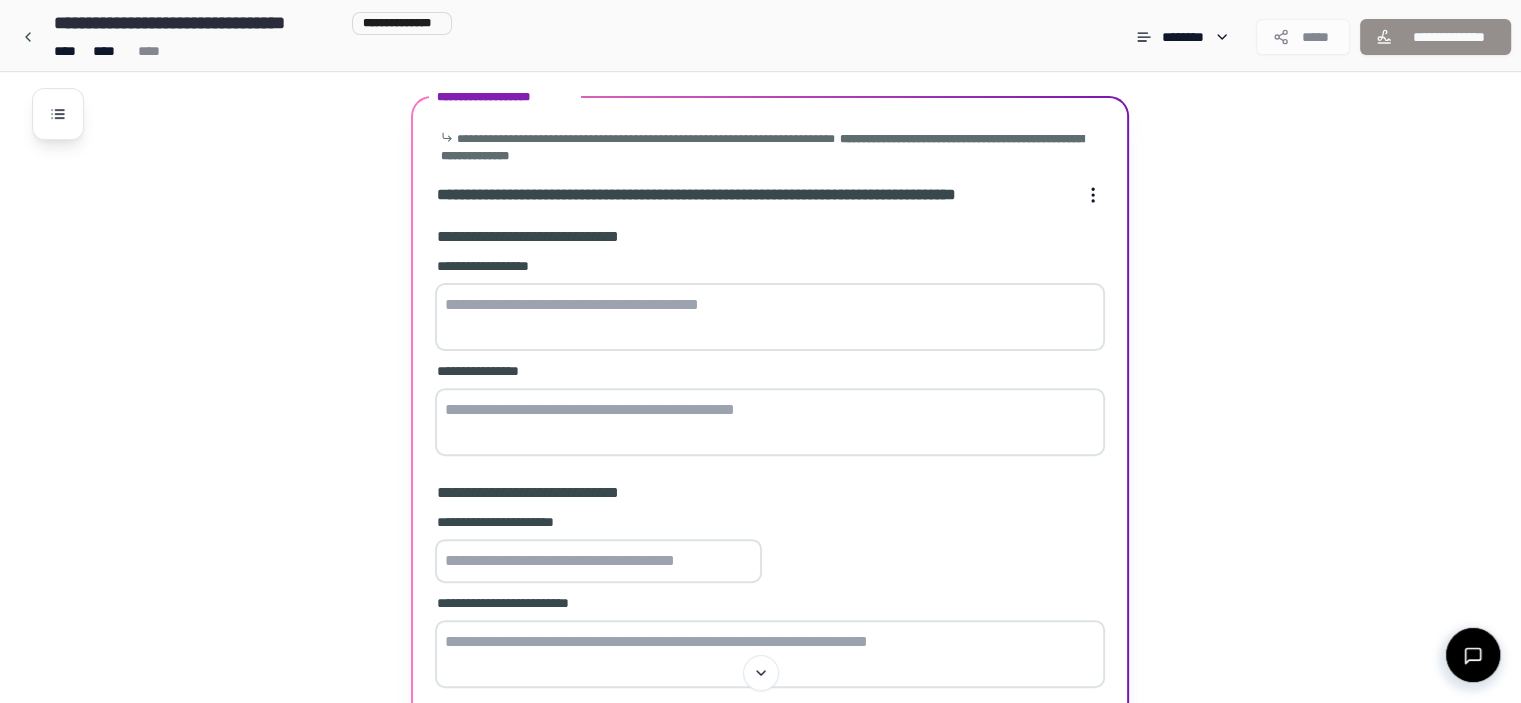 scroll, scrollTop: 579, scrollLeft: 0, axis: vertical 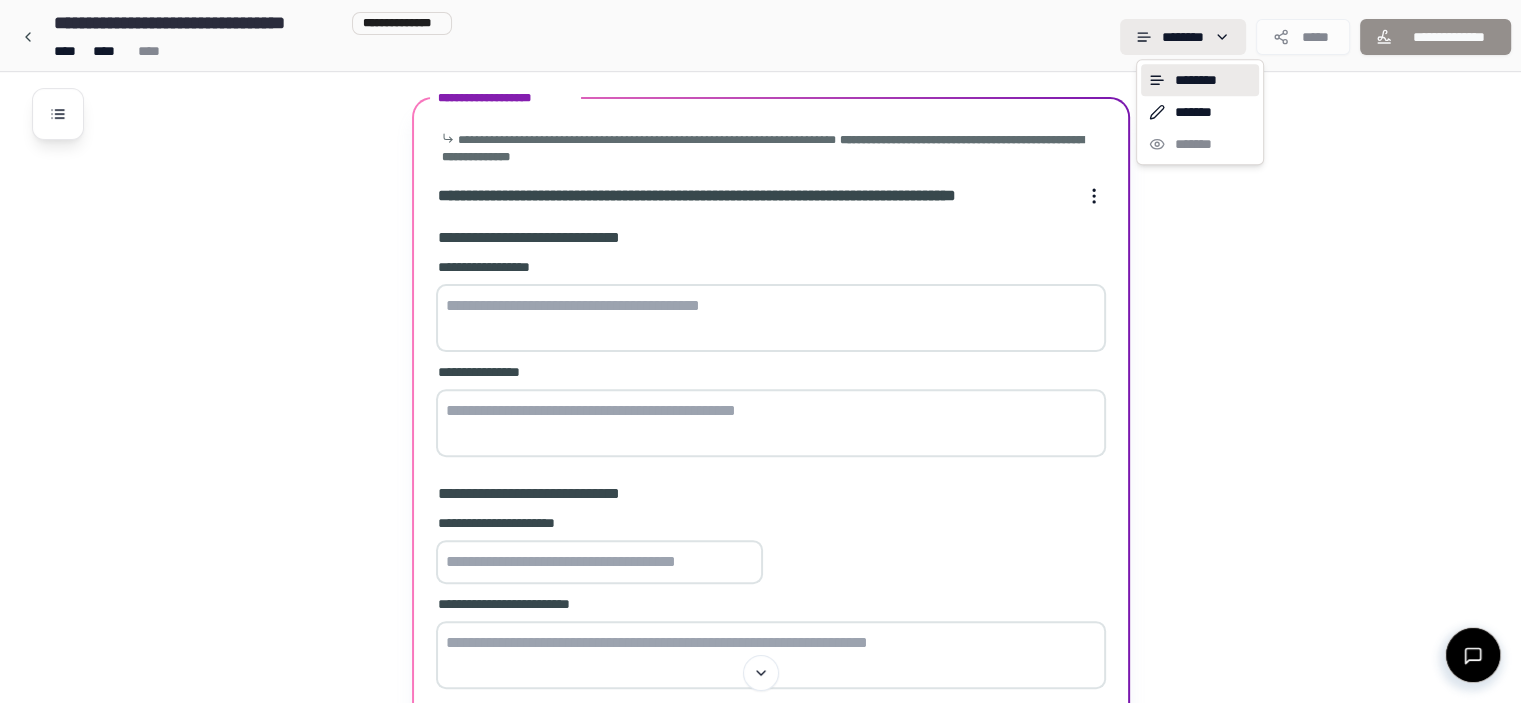 click on "**********" at bounding box center [768, 137] 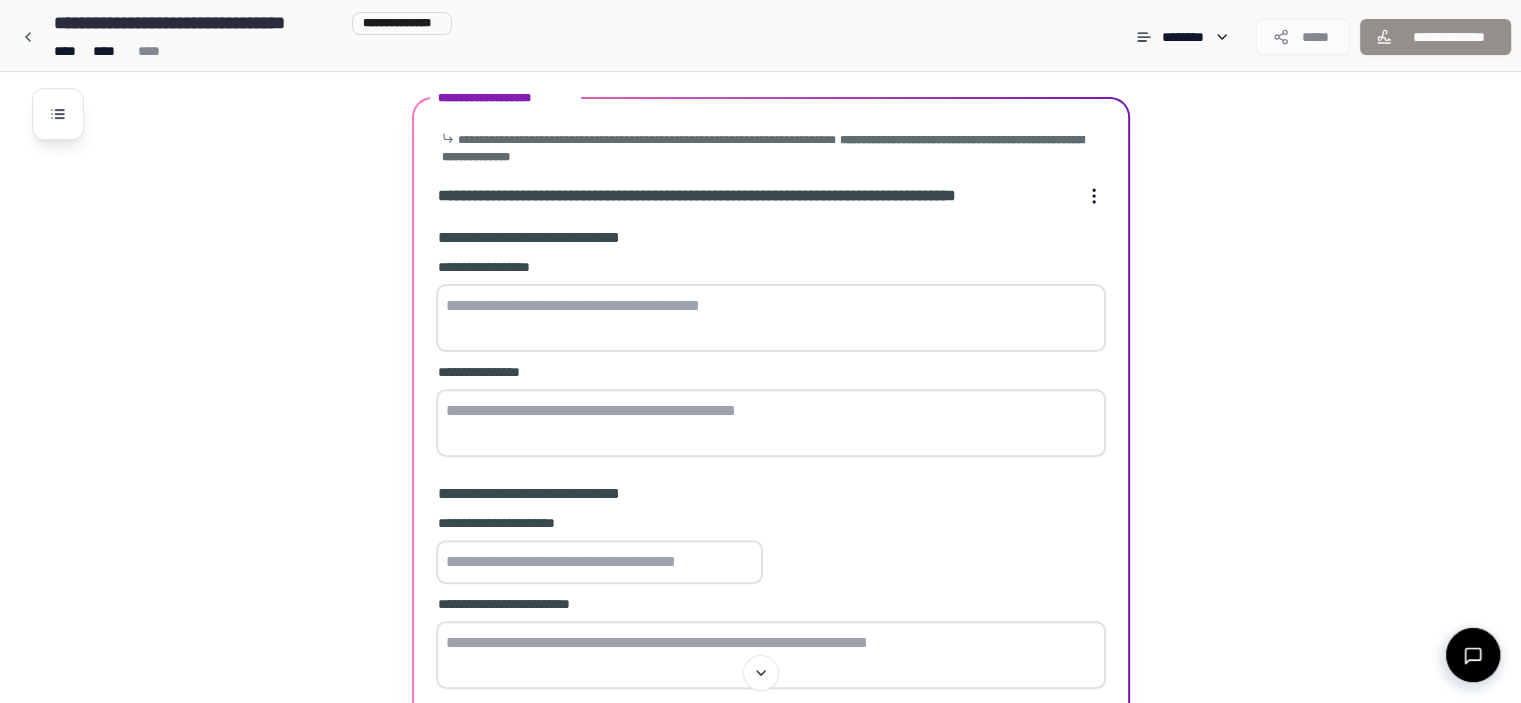 click on "**********" at bounding box center (768, 137) 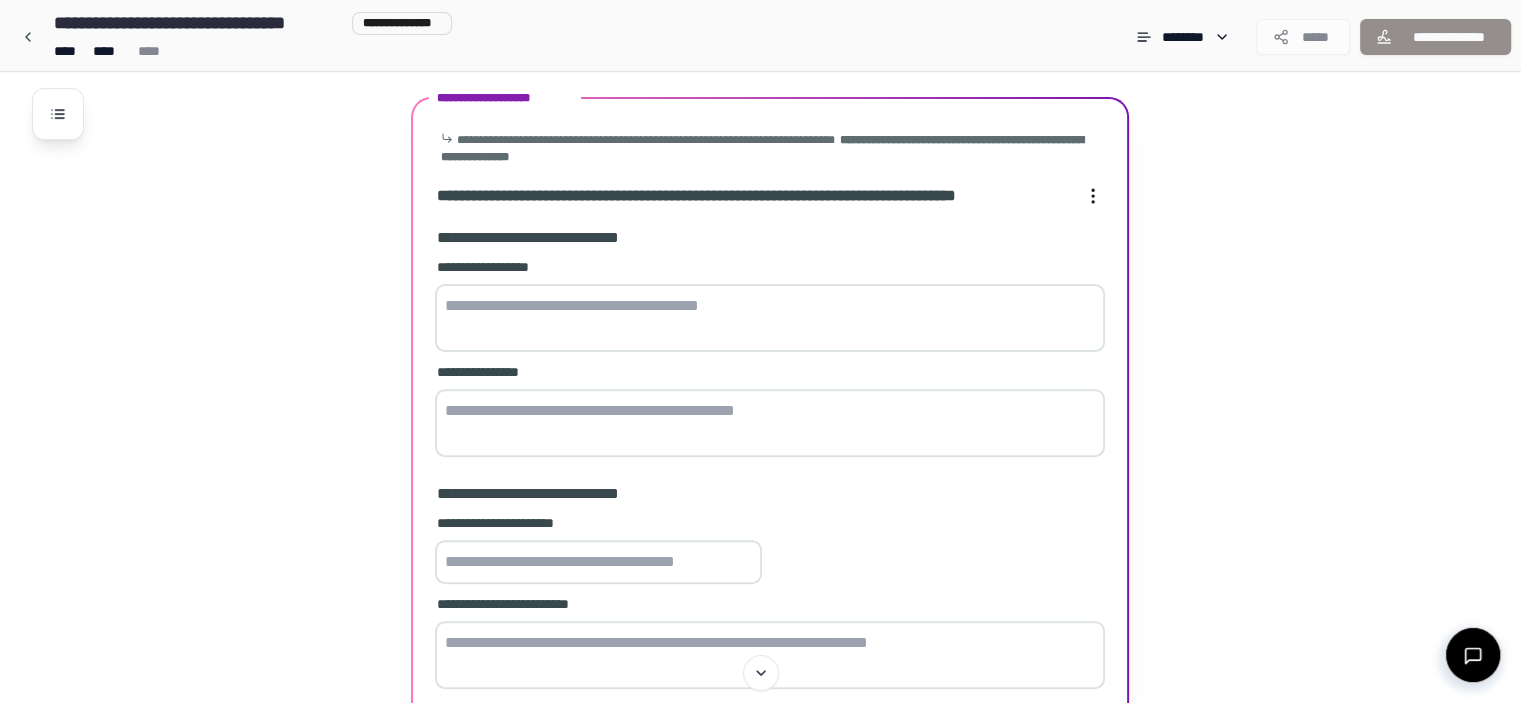 click at bounding box center (770, 318) 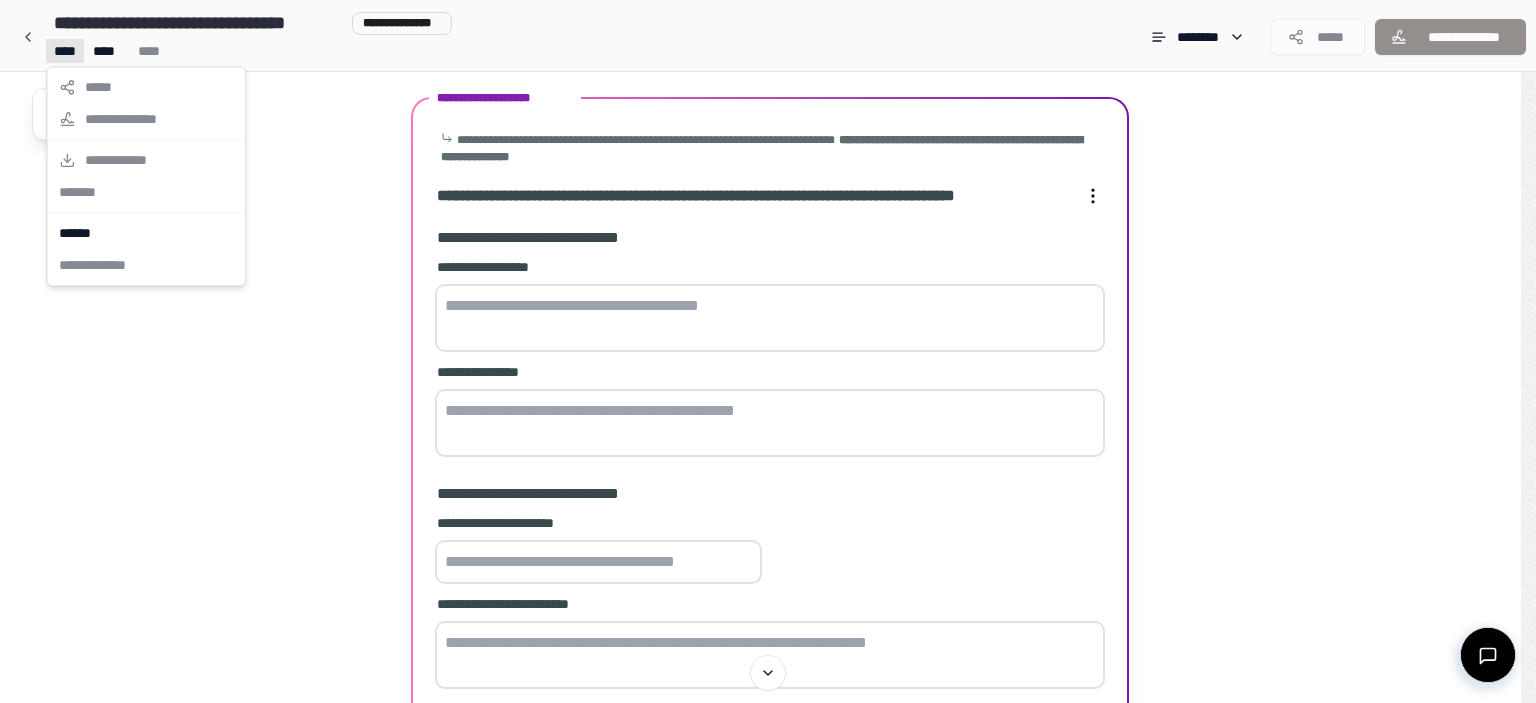 click on "**********" at bounding box center (760, 137) 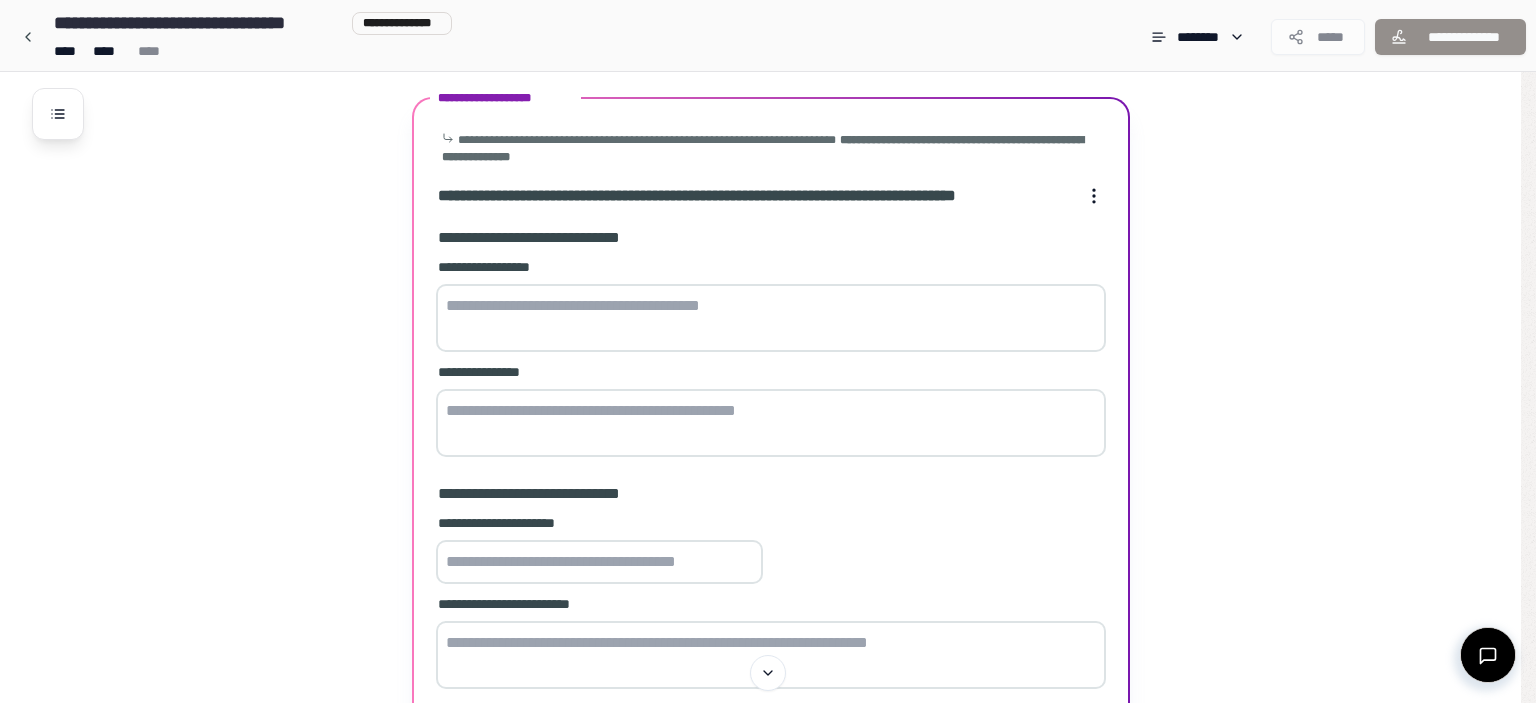click on "**********" at bounding box center (768, 137) 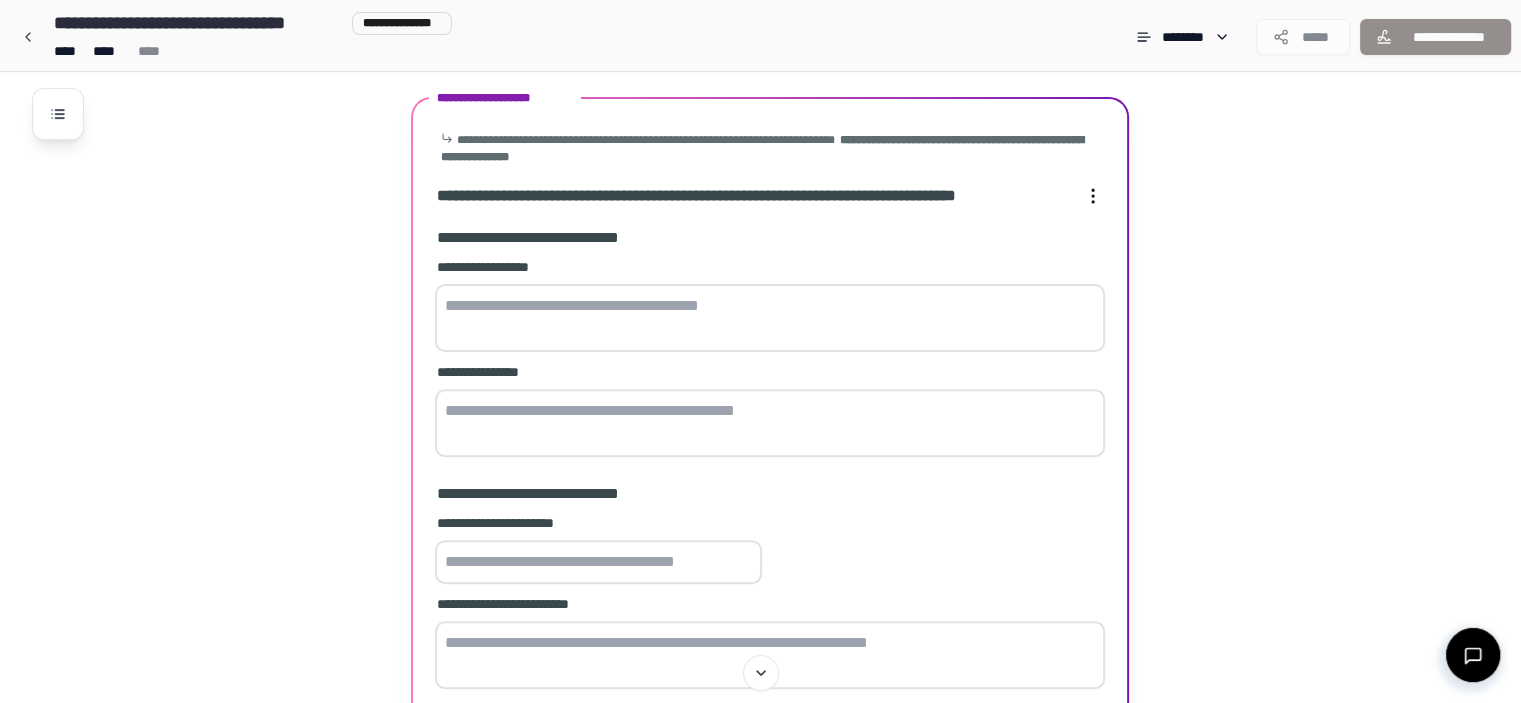click at bounding box center (770, 318) 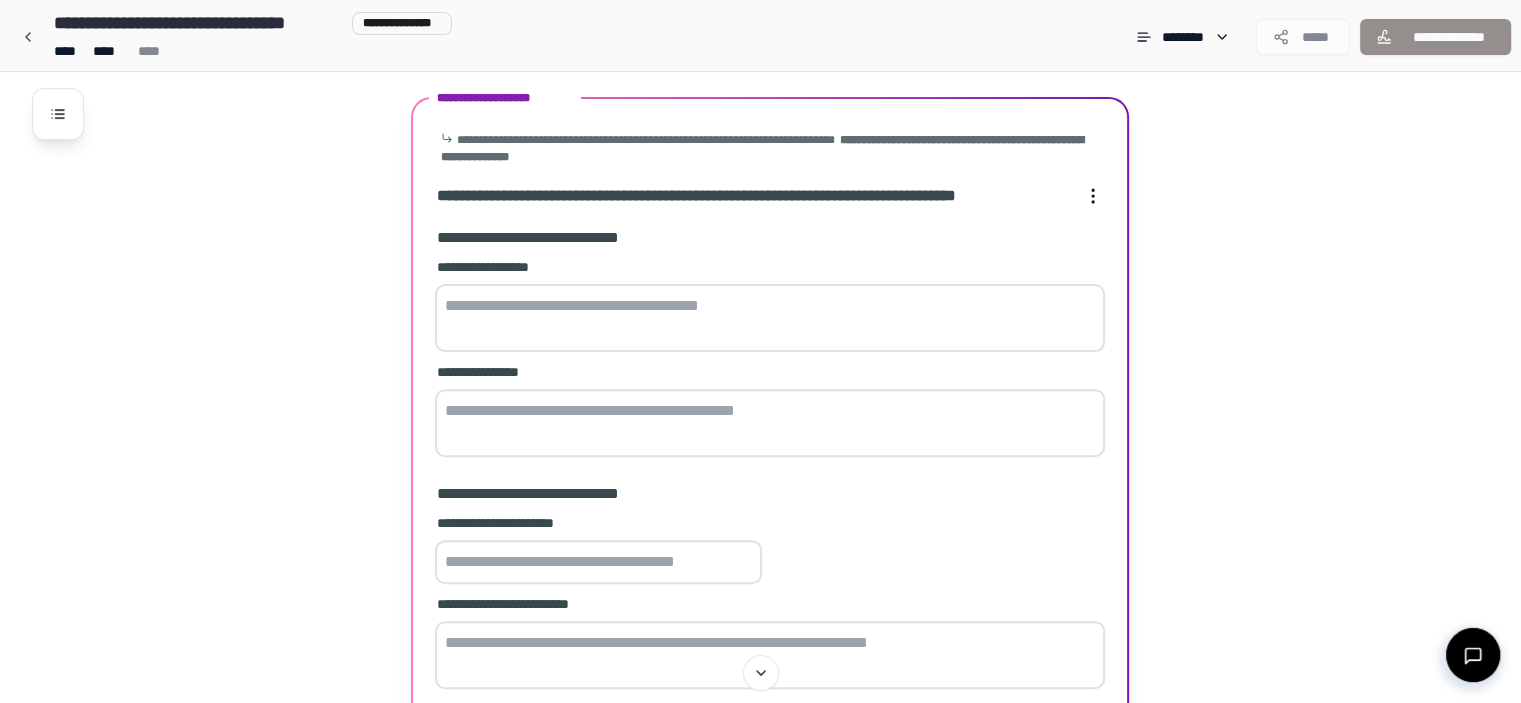 scroll, scrollTop: 728, scrollLeft: 0, axis: vertical 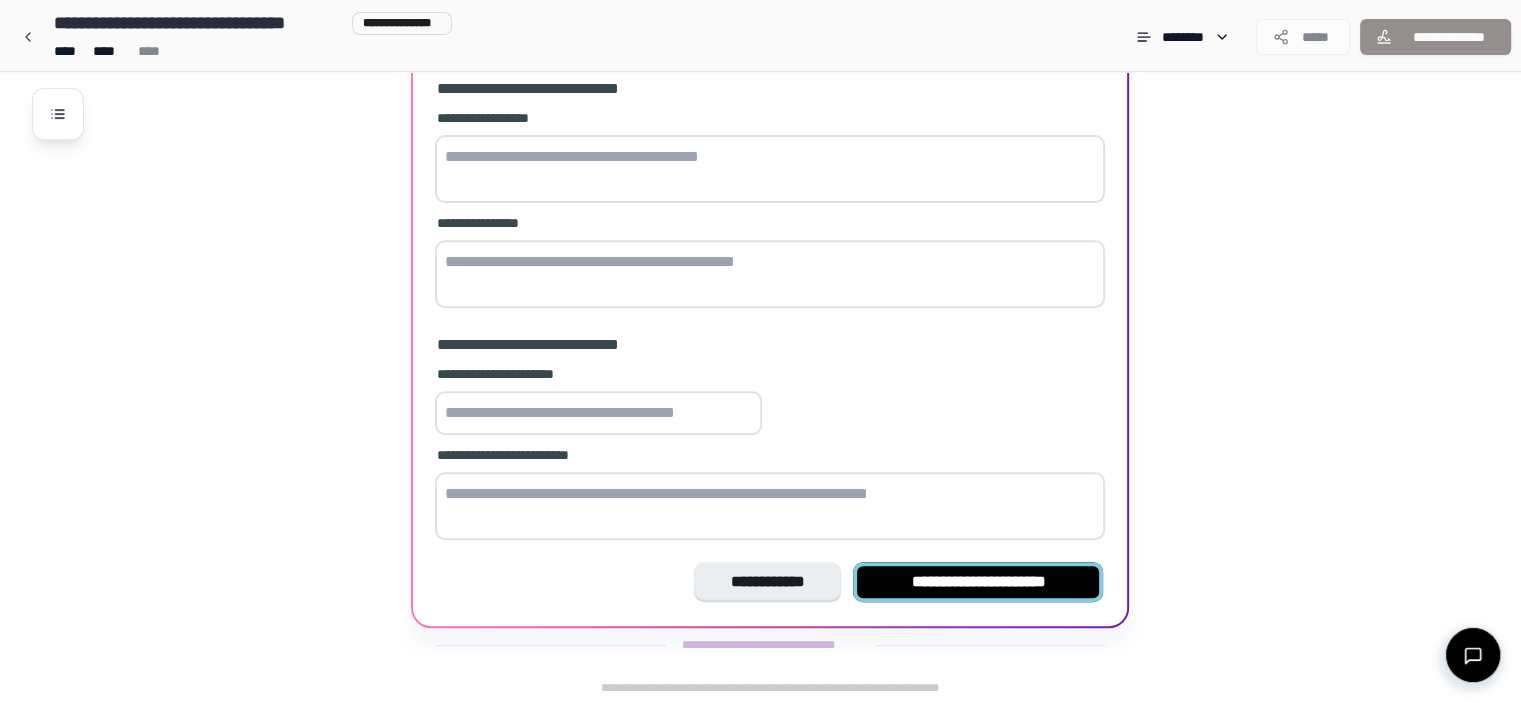 click on "**********" at bounding box center (978, 582) 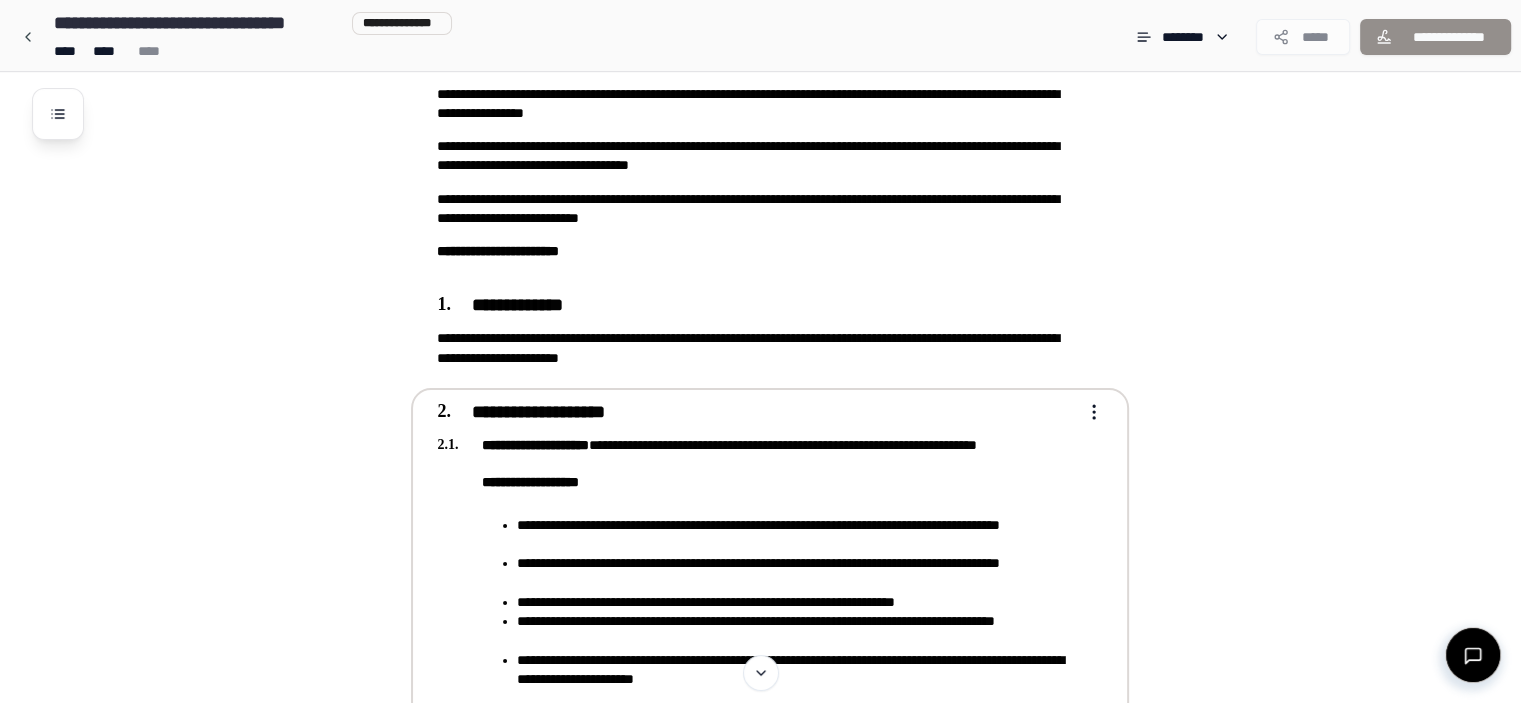 scroll, scrollTop: 270, scrollLeft: 0, axis: vertical 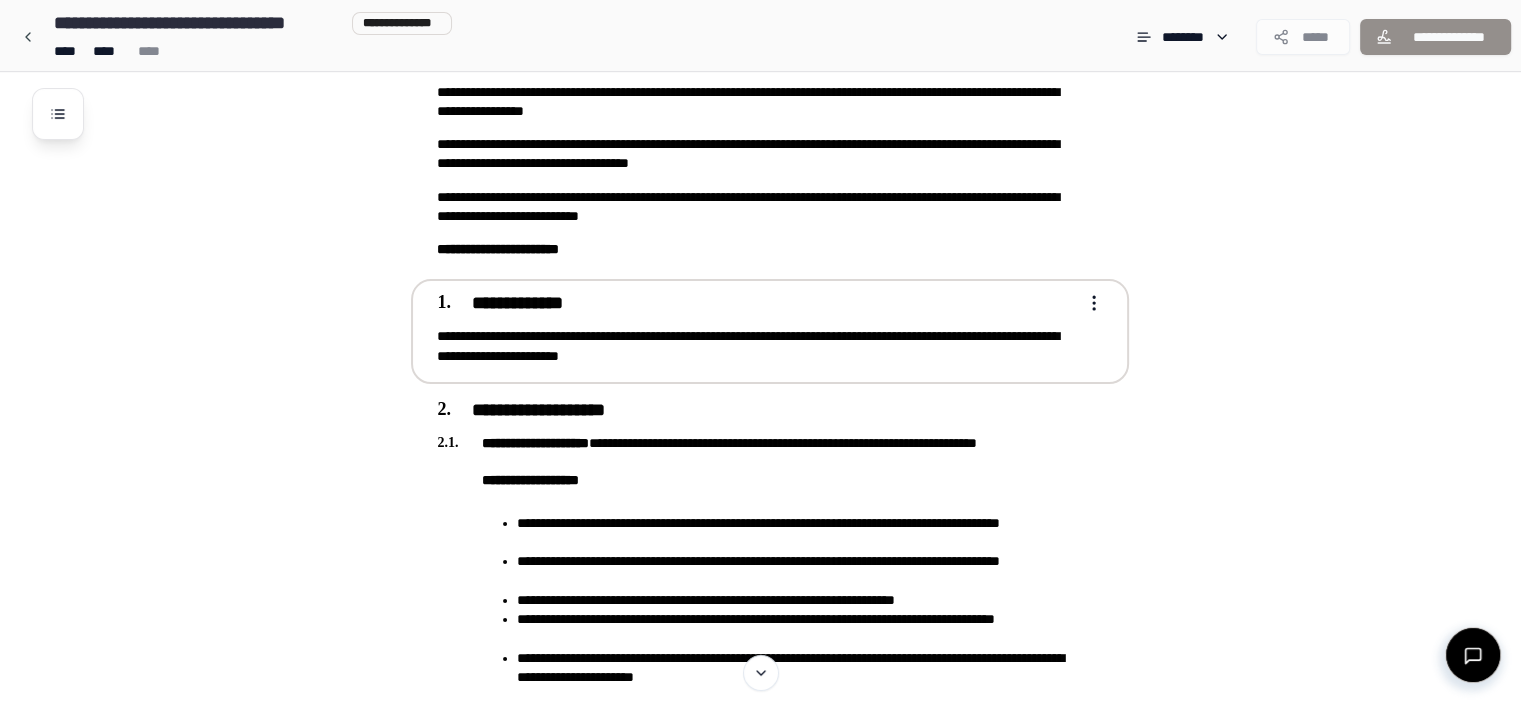 click on "**********" at bounding box center [760, 432] 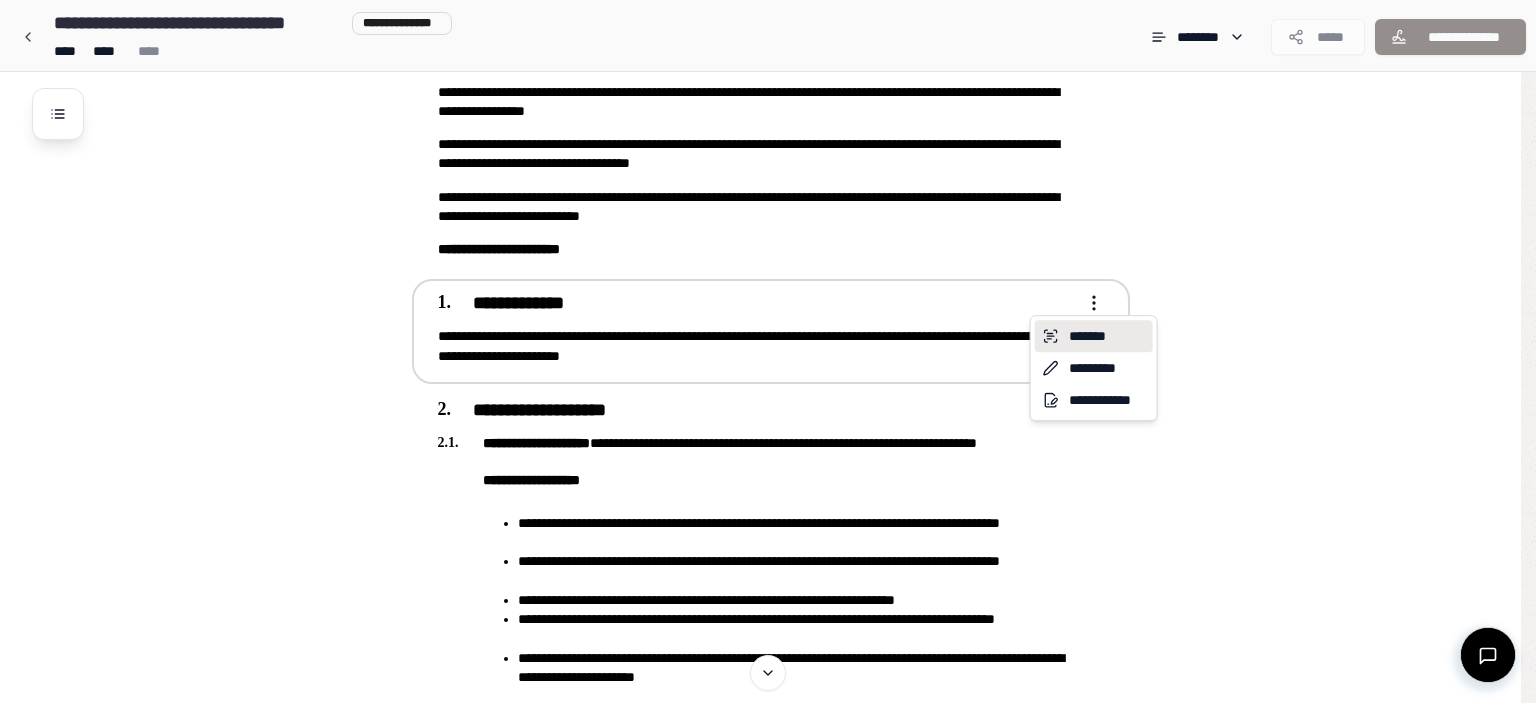 click on "*******" at bounding box center [1094, 336] 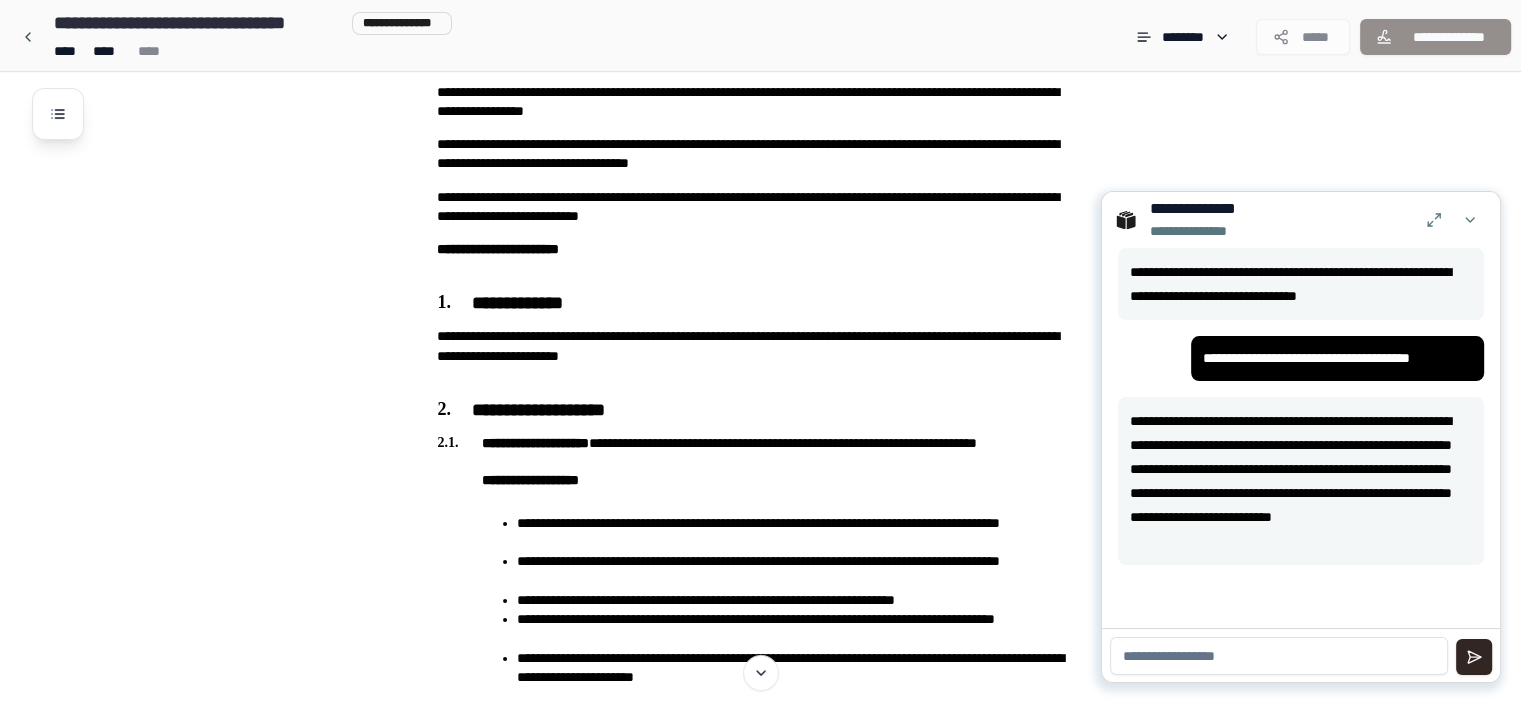 click at bounding box center [1279, 656] 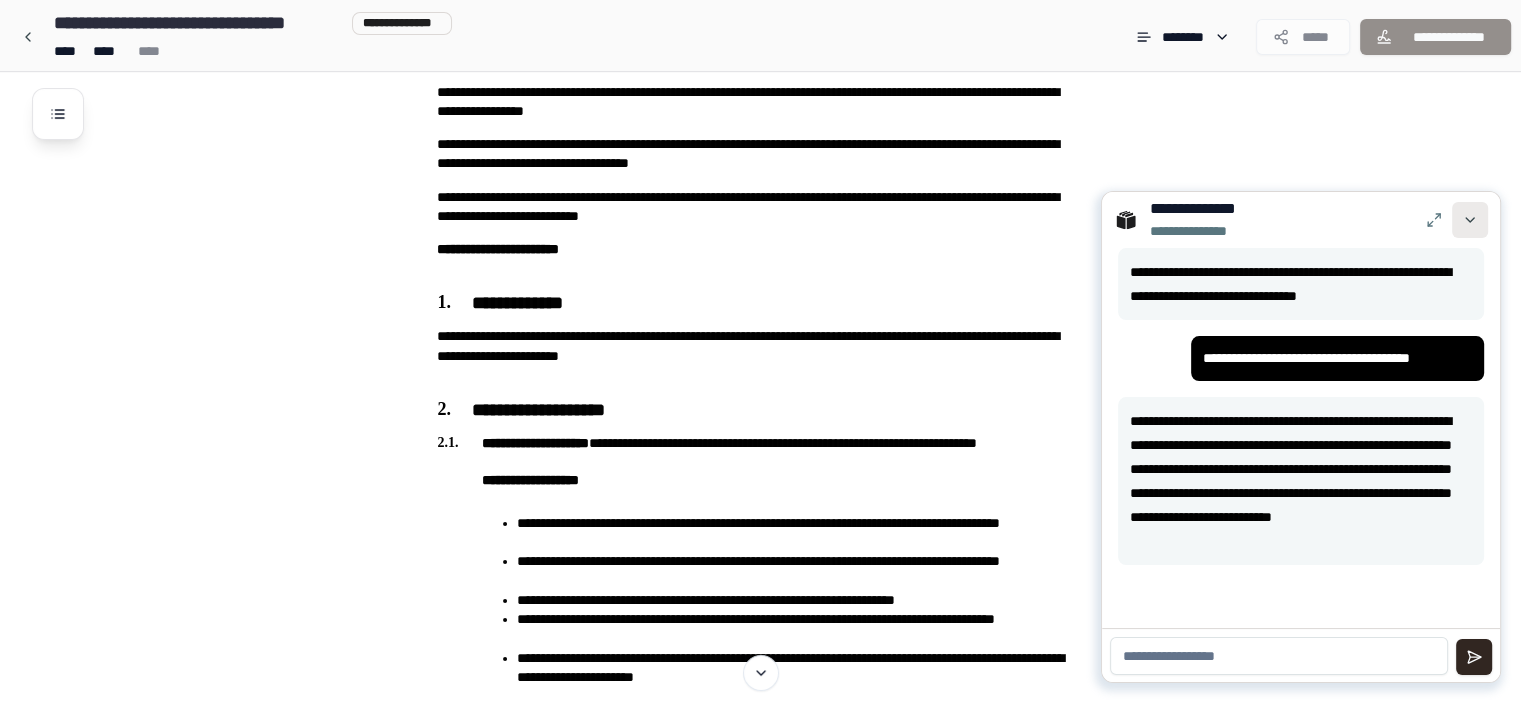 click at bounding box center [1470, 220] 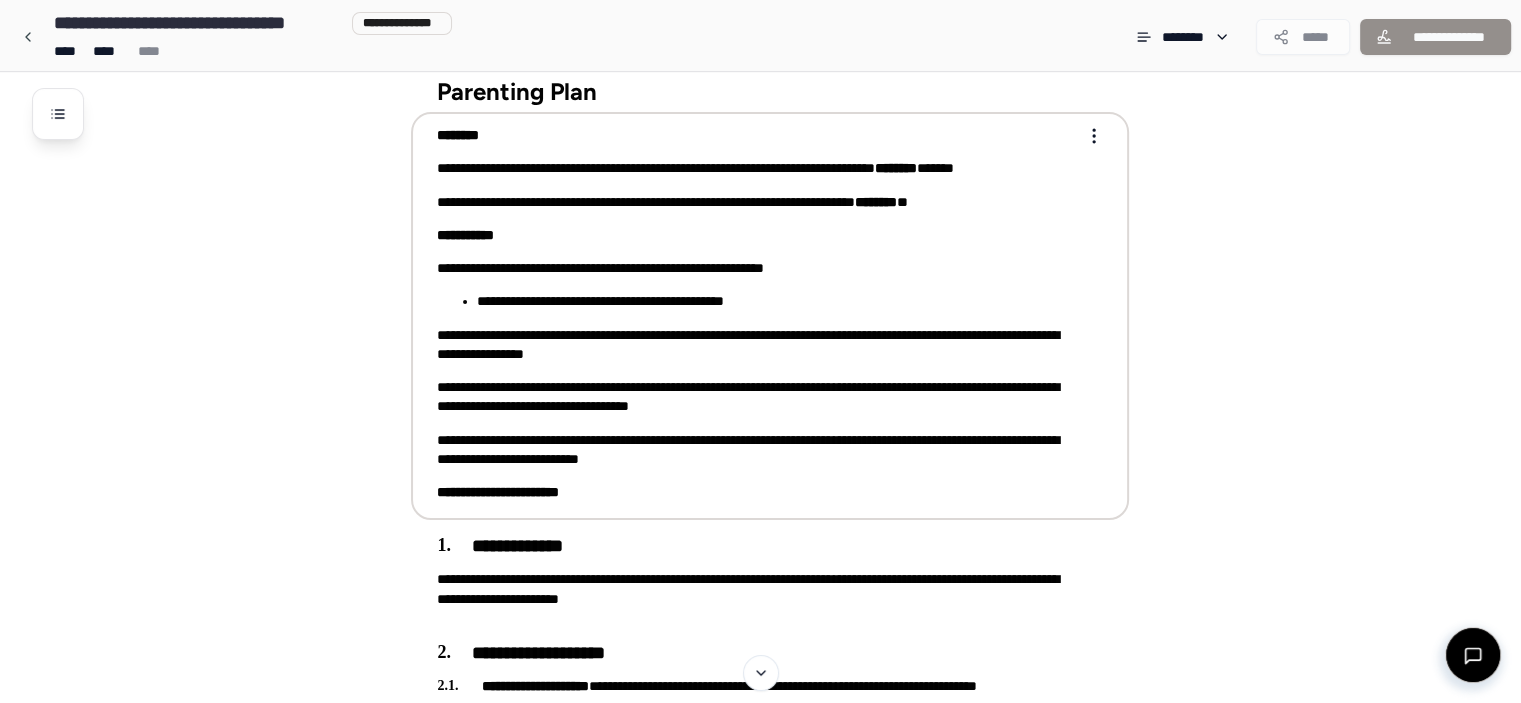 scroll, scrollTop: 32, scrollLeft: 0, axis: vertical 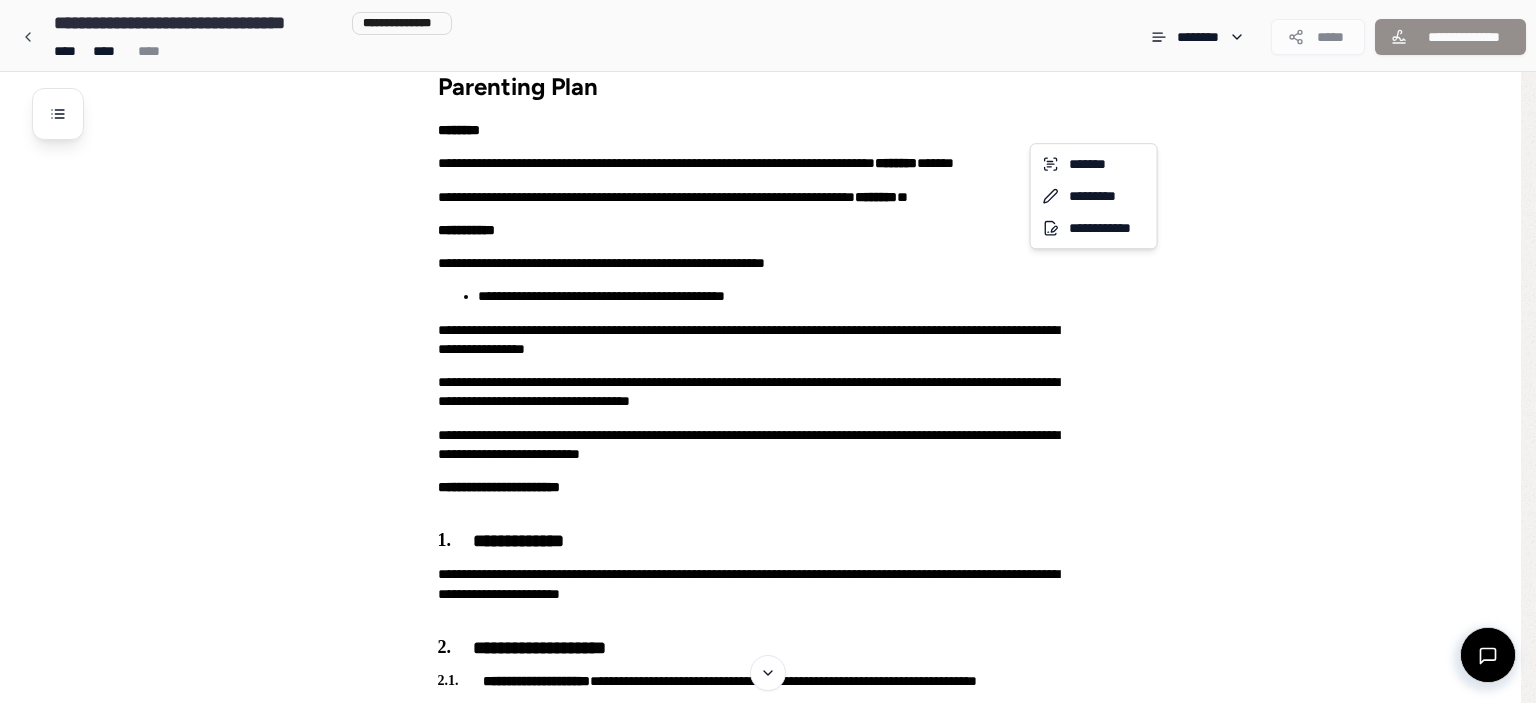 click on "**********" at bounding box center [768, 670] 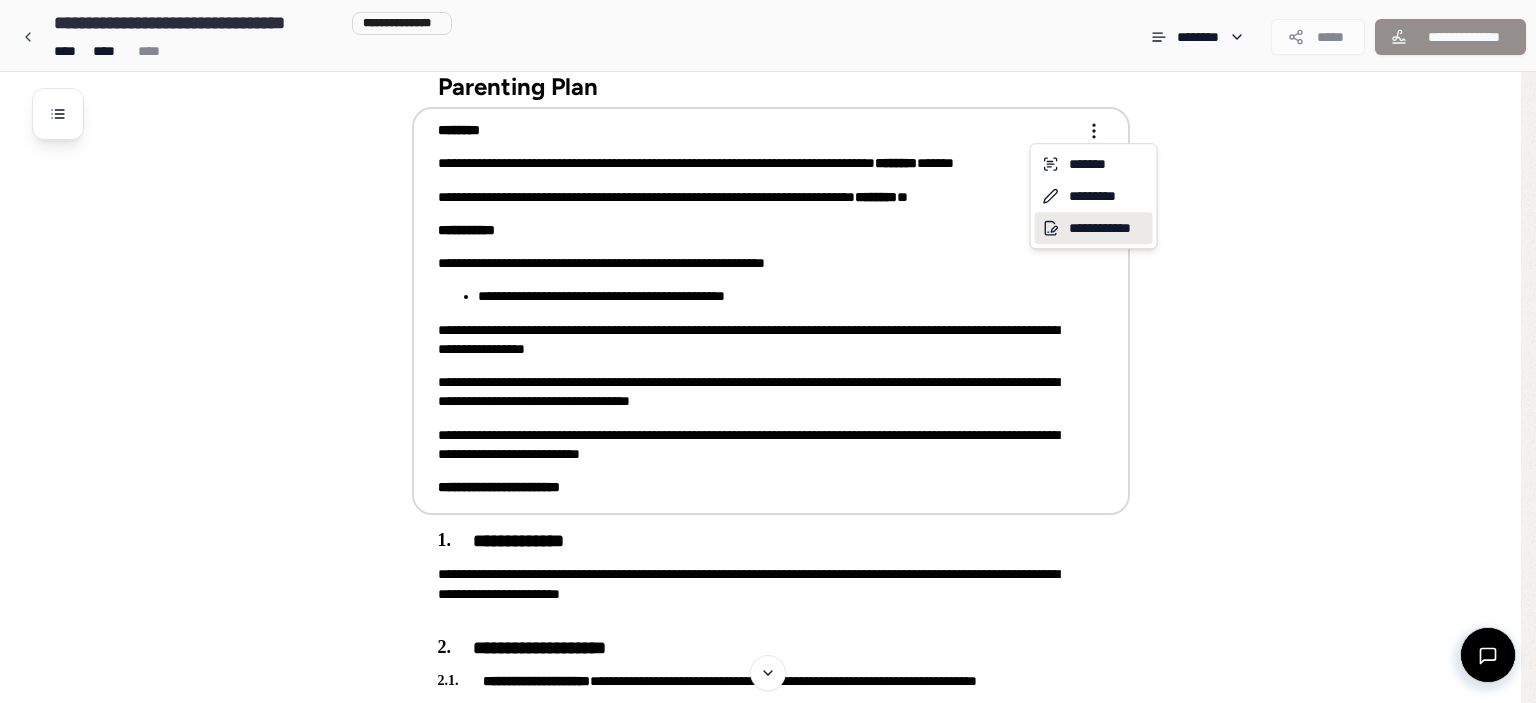 click on "**********" at bounding box center (1094, 228) 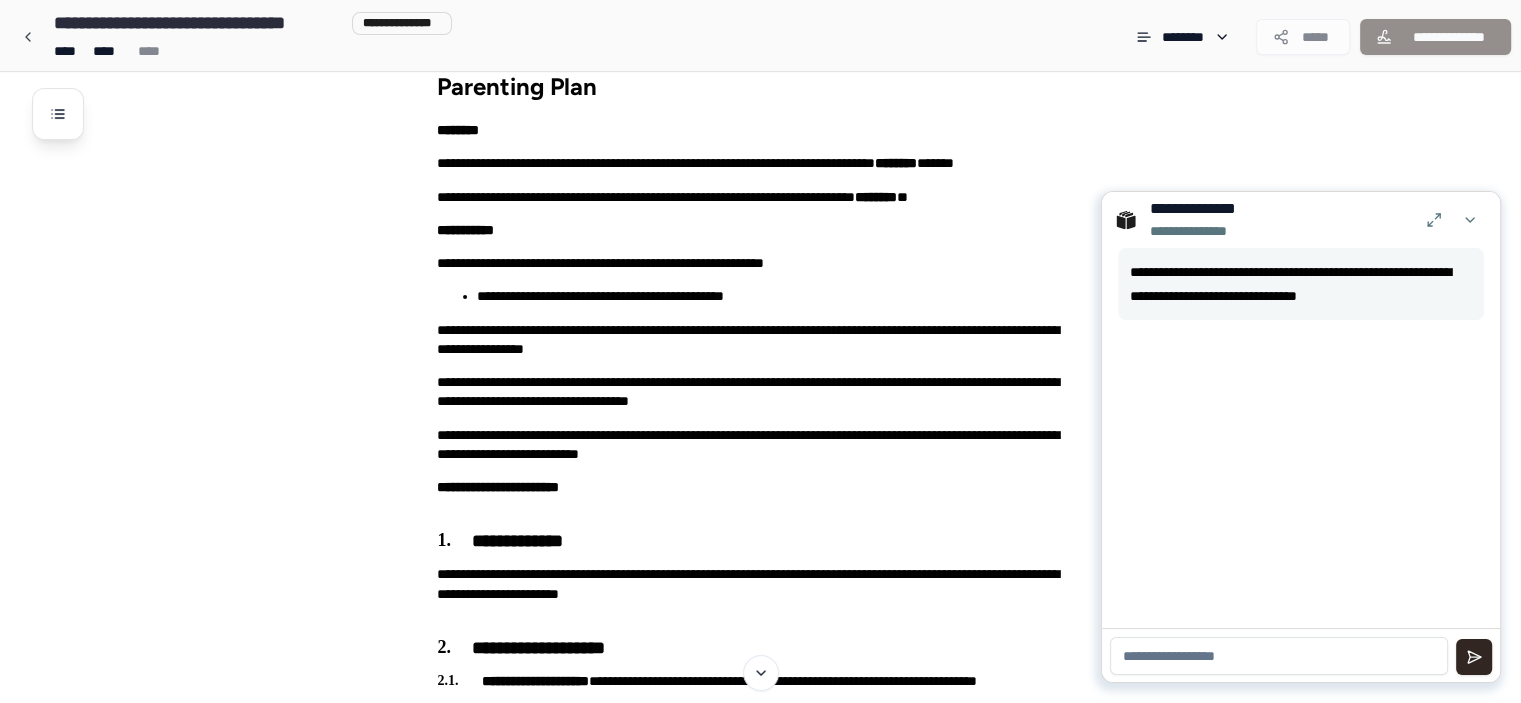 click at bounding box center (1279, 656) 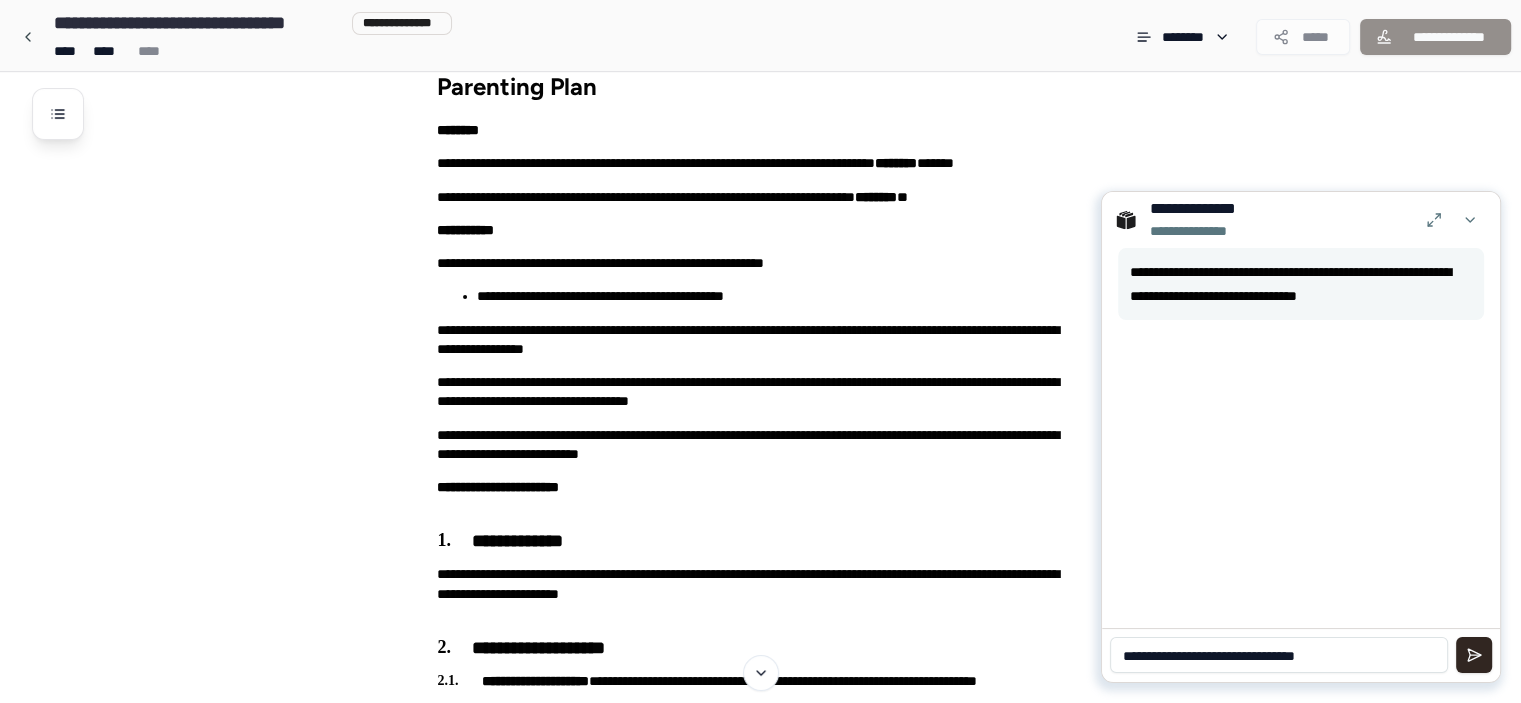 click on "**********" at bounding box center [1279, 655] 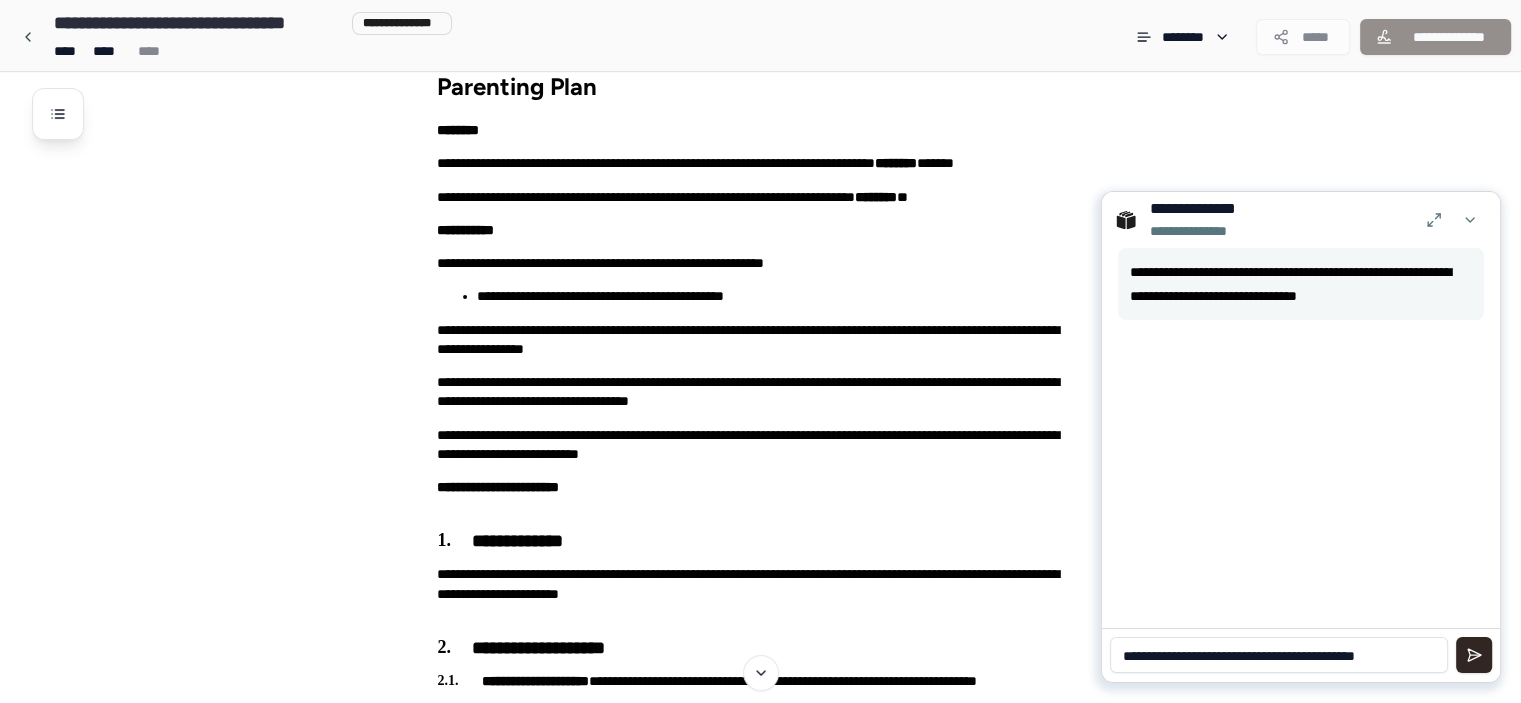 type on "**********" 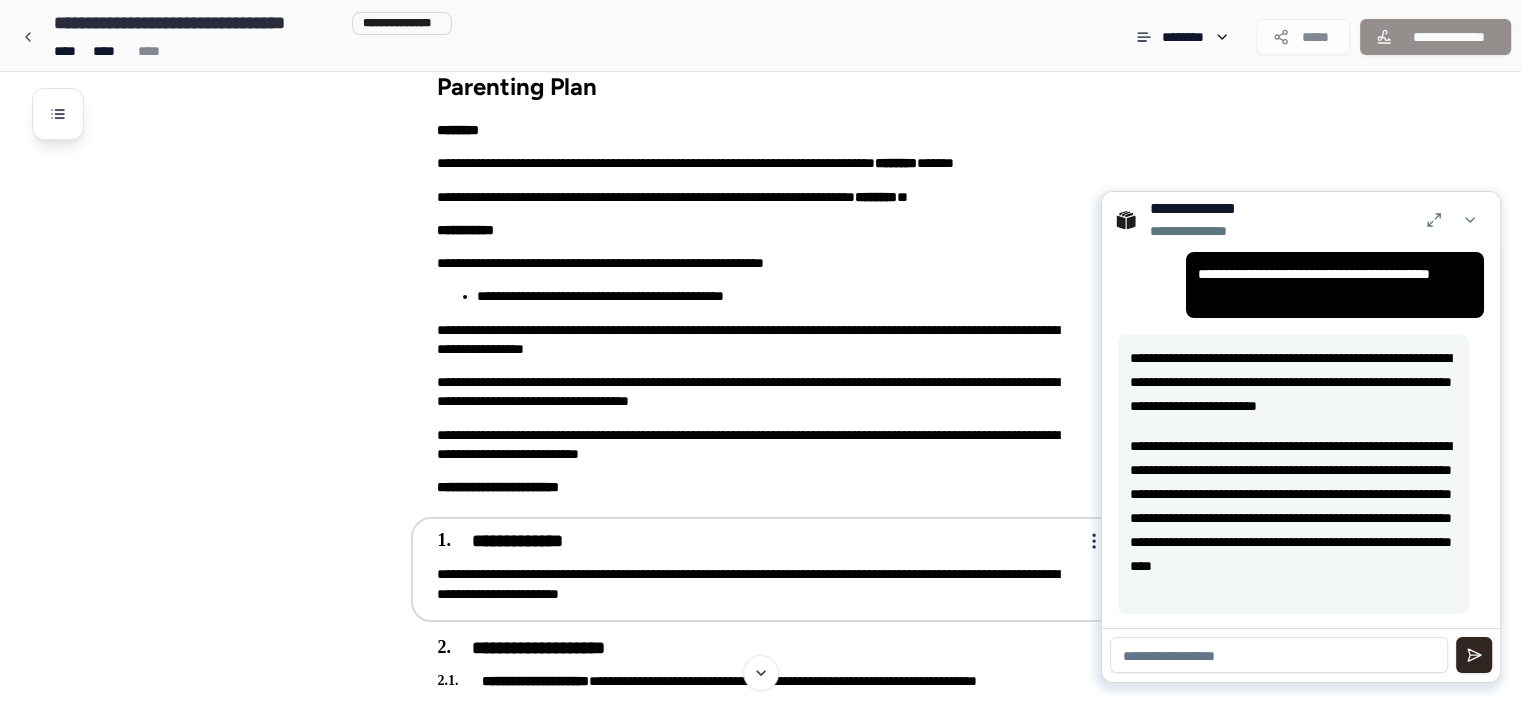 scroll, scrollTop: 85, scrollLeft: 0, axis: vertical 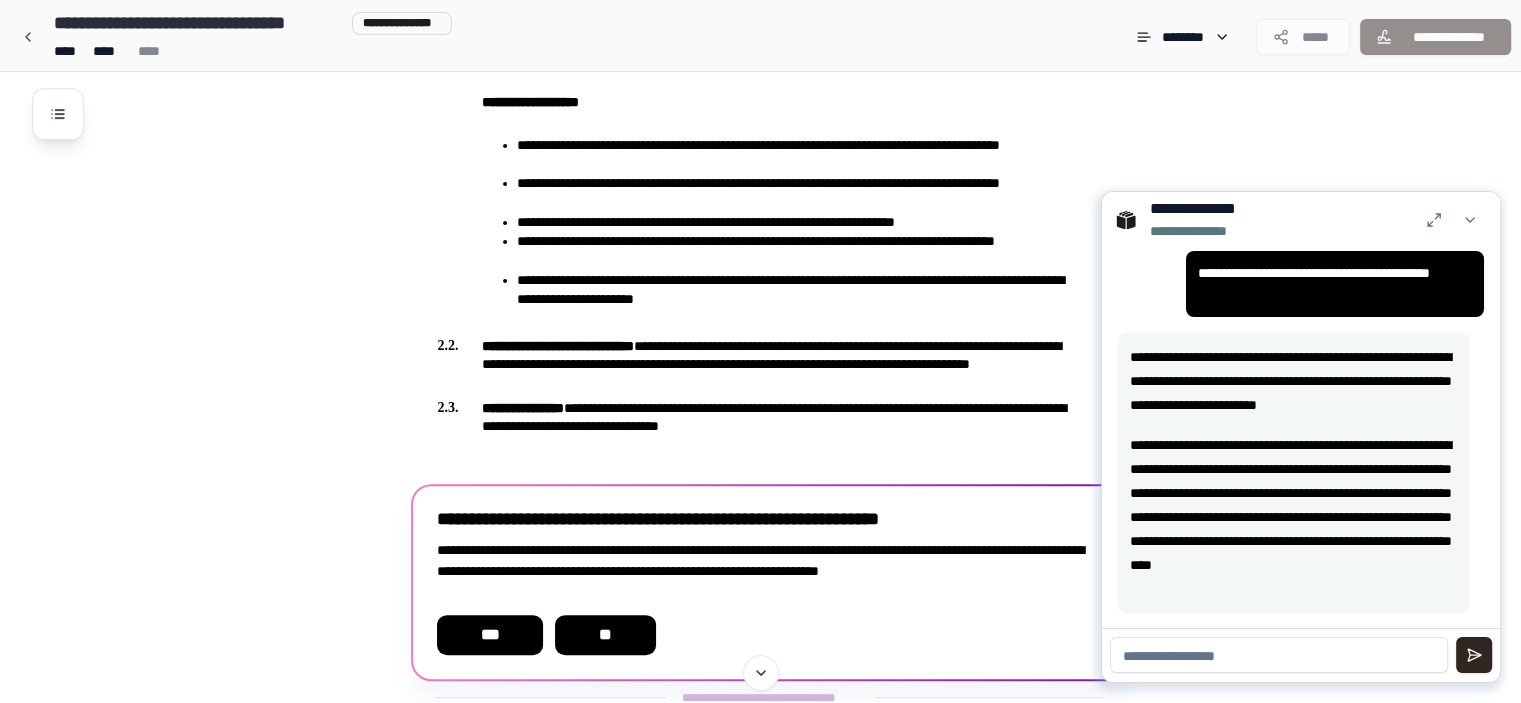click at bounding box center (1279, 655) 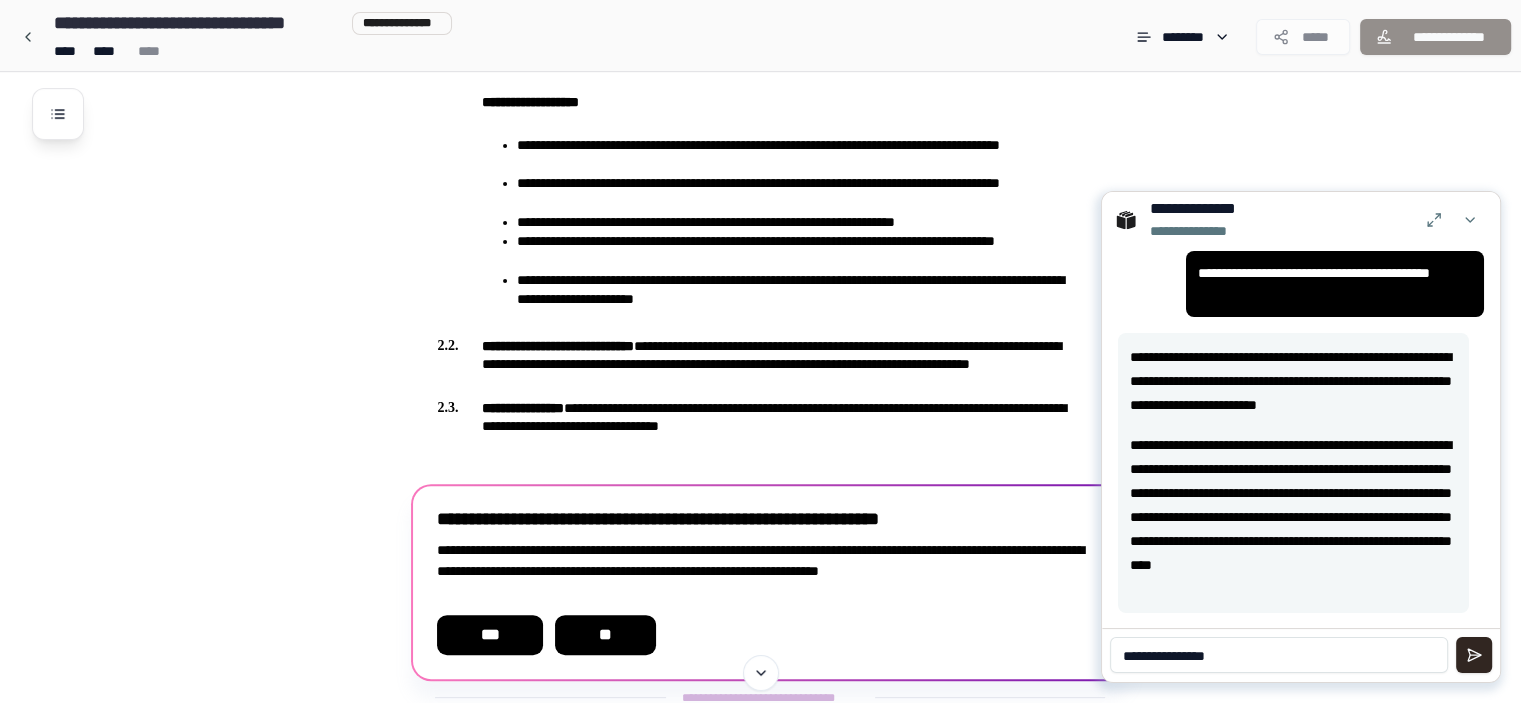 type on "**********" 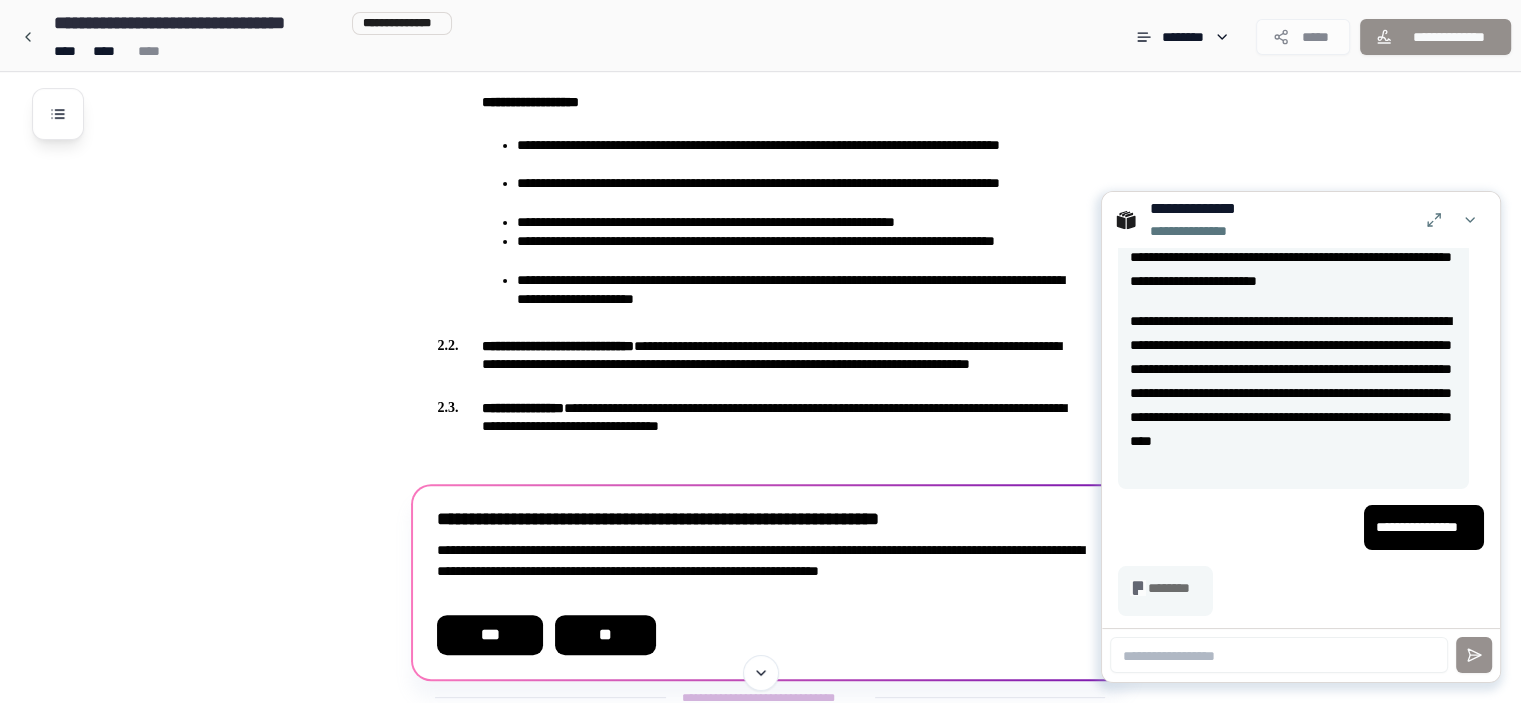 scroll, scrollTop: 210, scrollLeft: 0, axis: vertical 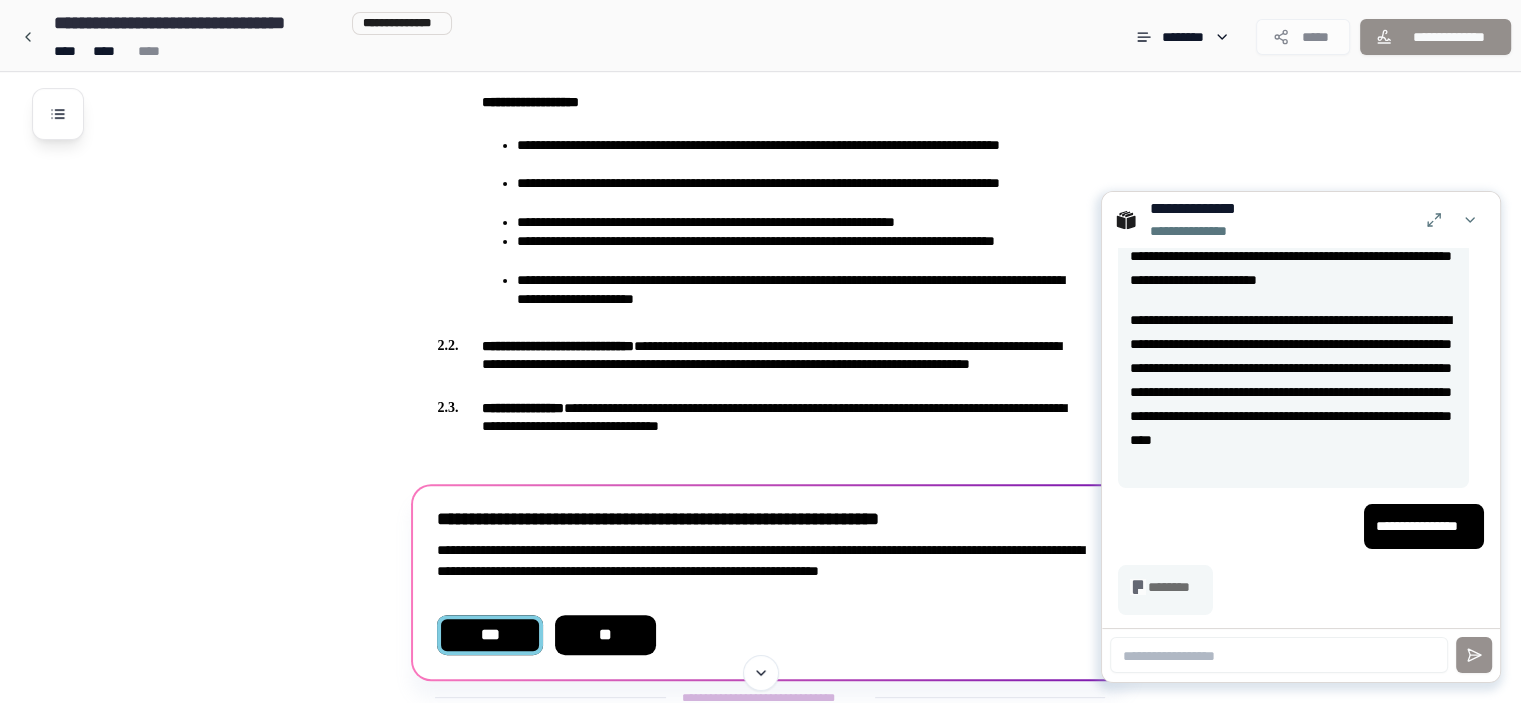 click on "***" at bounding box center [489, 635] 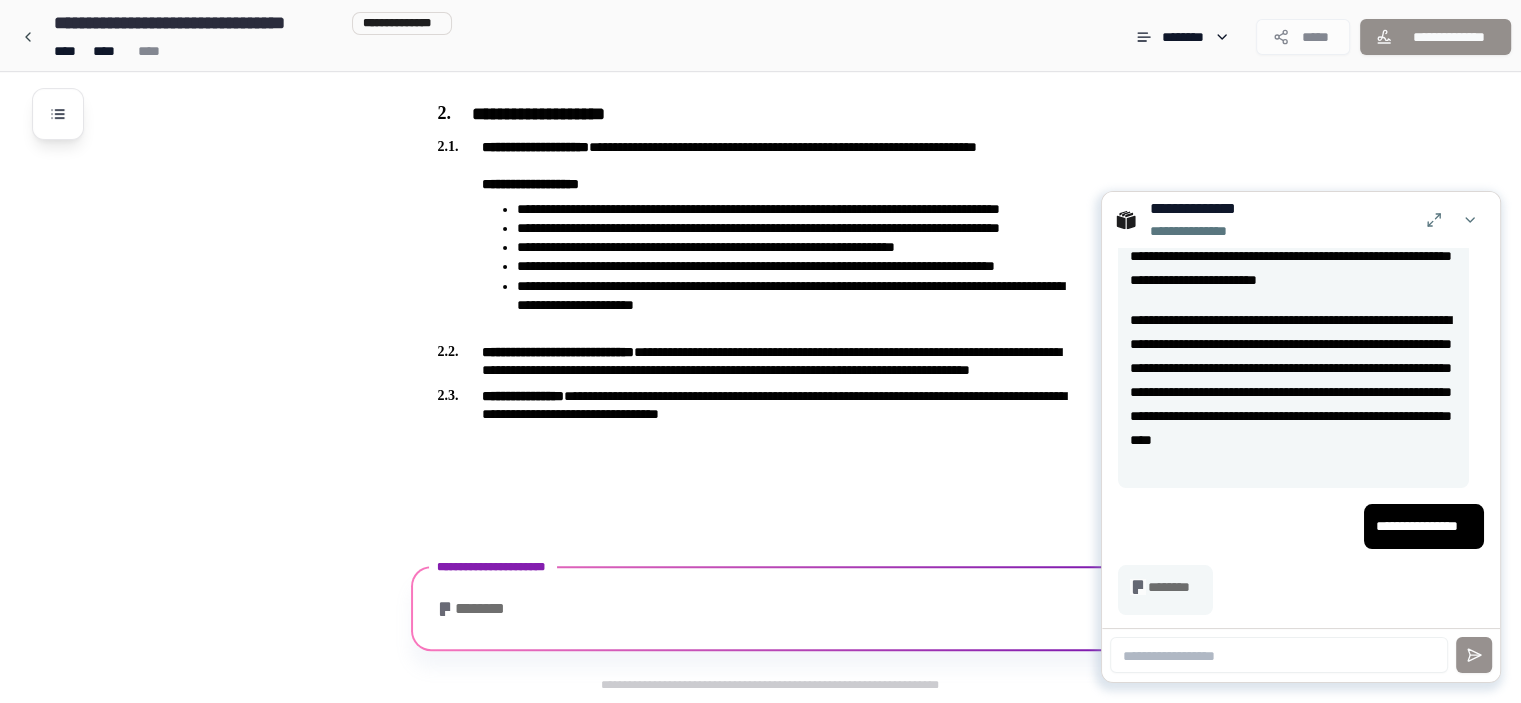 scroll, scrollTop: 560, scrollLeft: 0, axis: vertical 